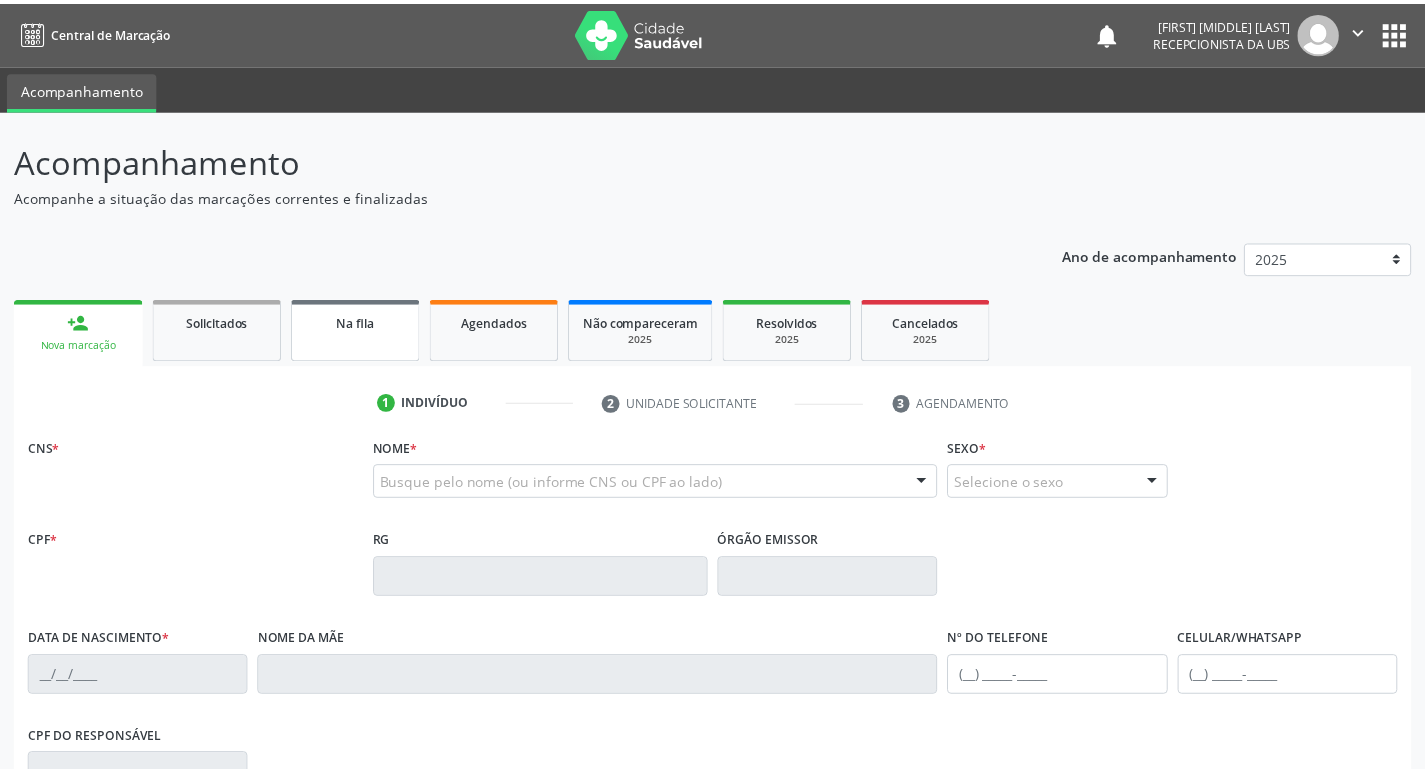 scroll, scrollTop: 0, scrollLeft: 0, axis: both 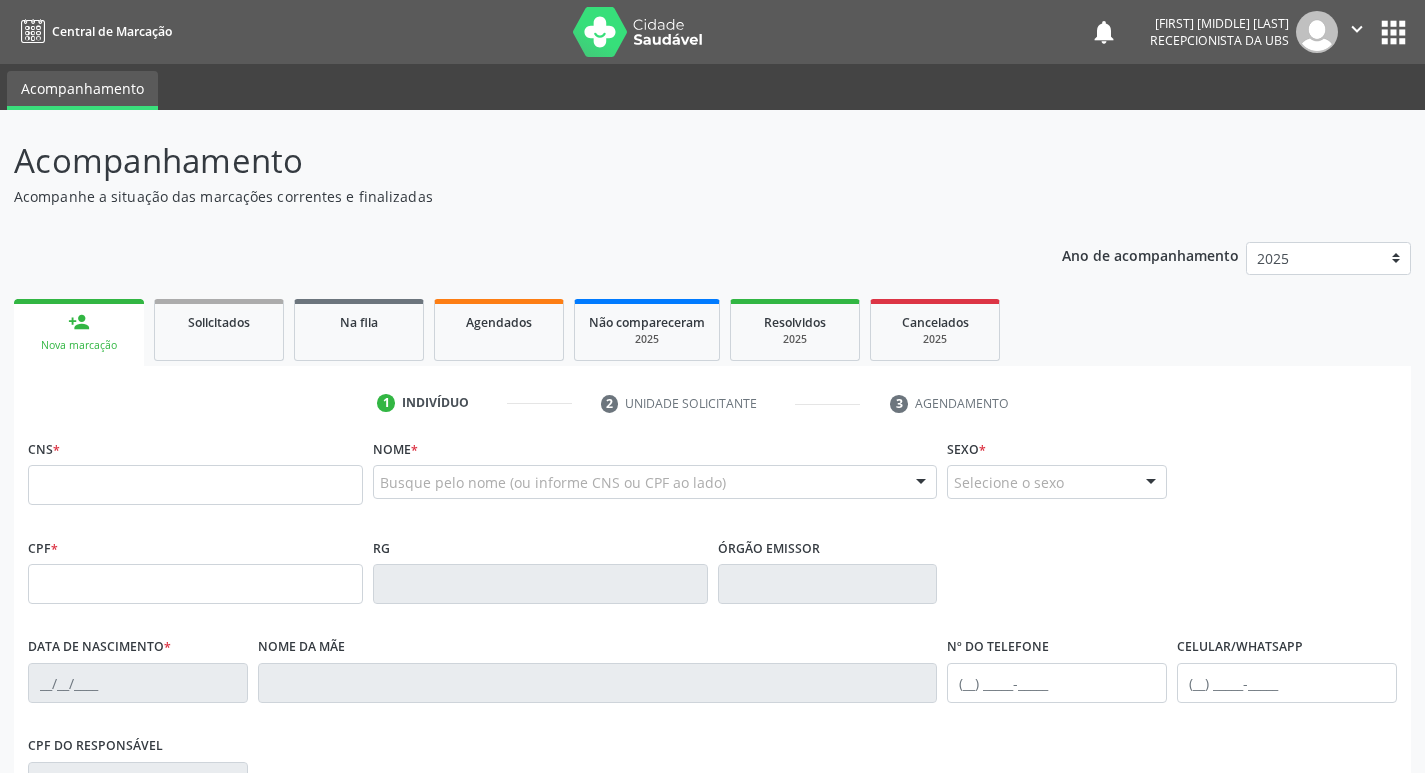 click on "CNS
*" at bounding box center [195, 476] 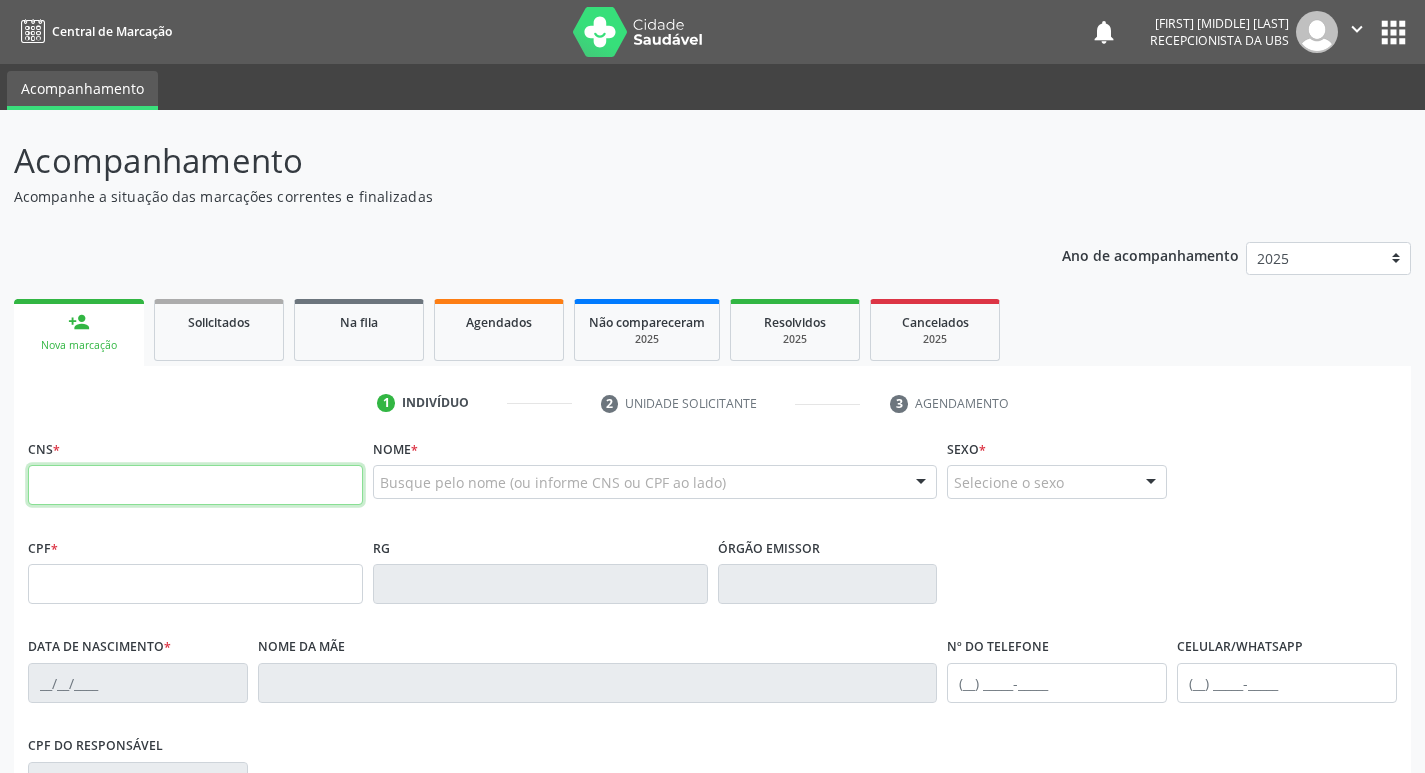 click at bounding box center [195, 485] 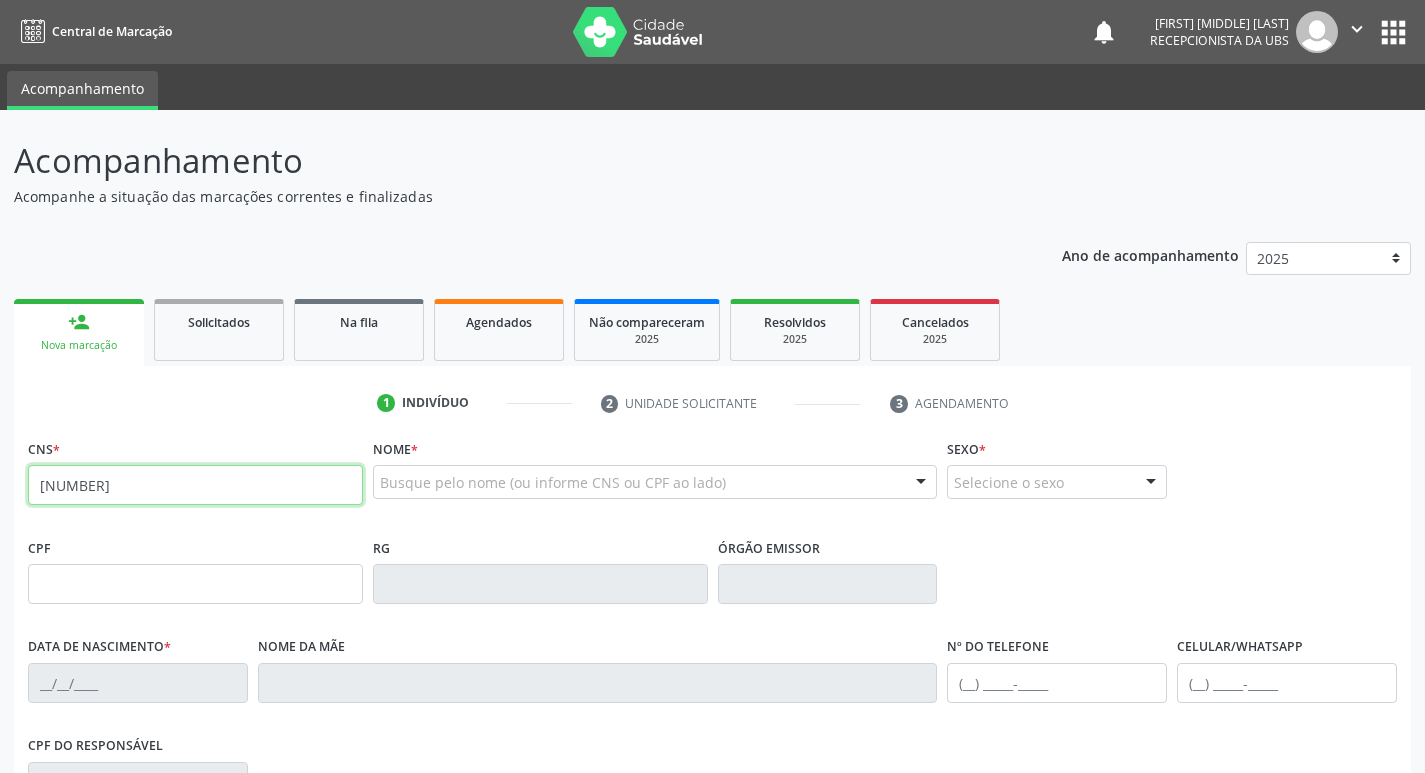 type on "[NUMBER]" 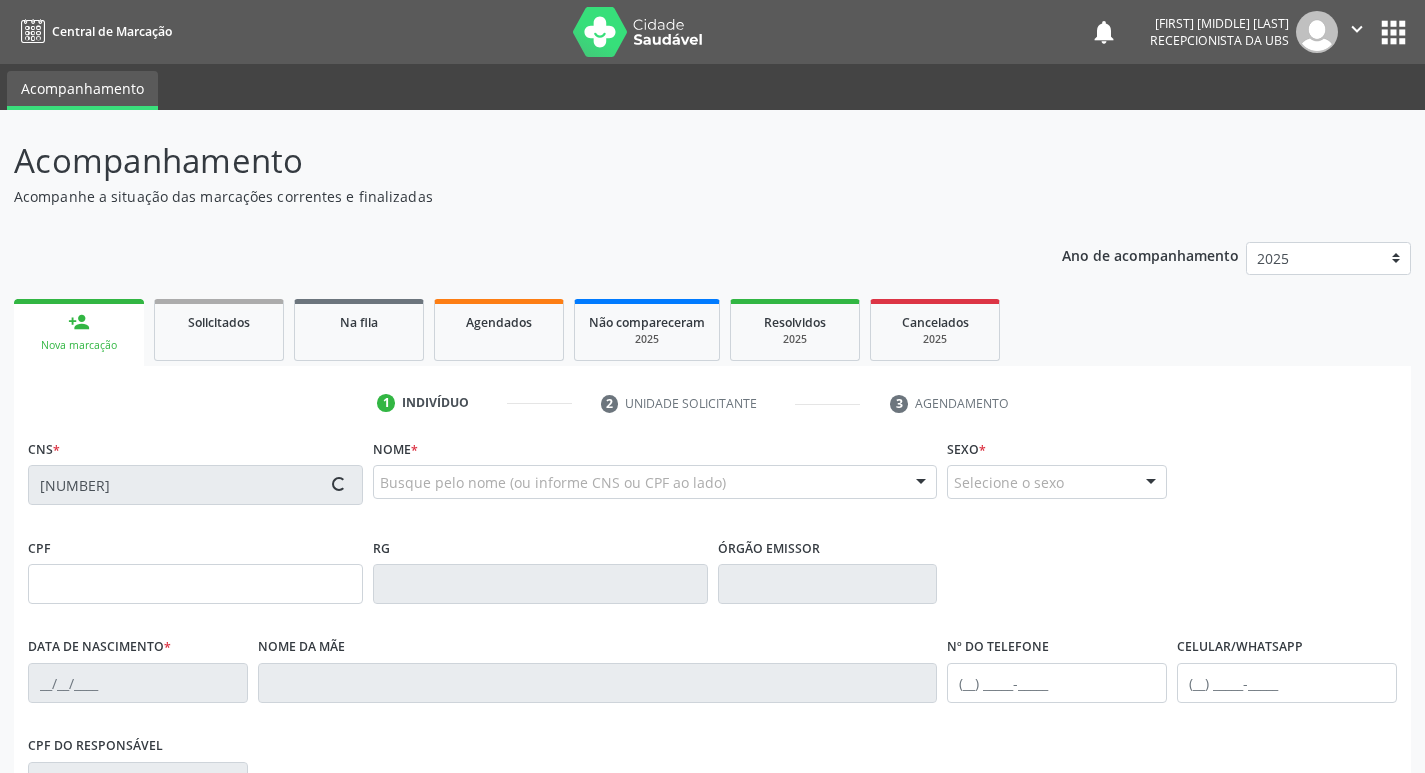 type on "[DATE]" 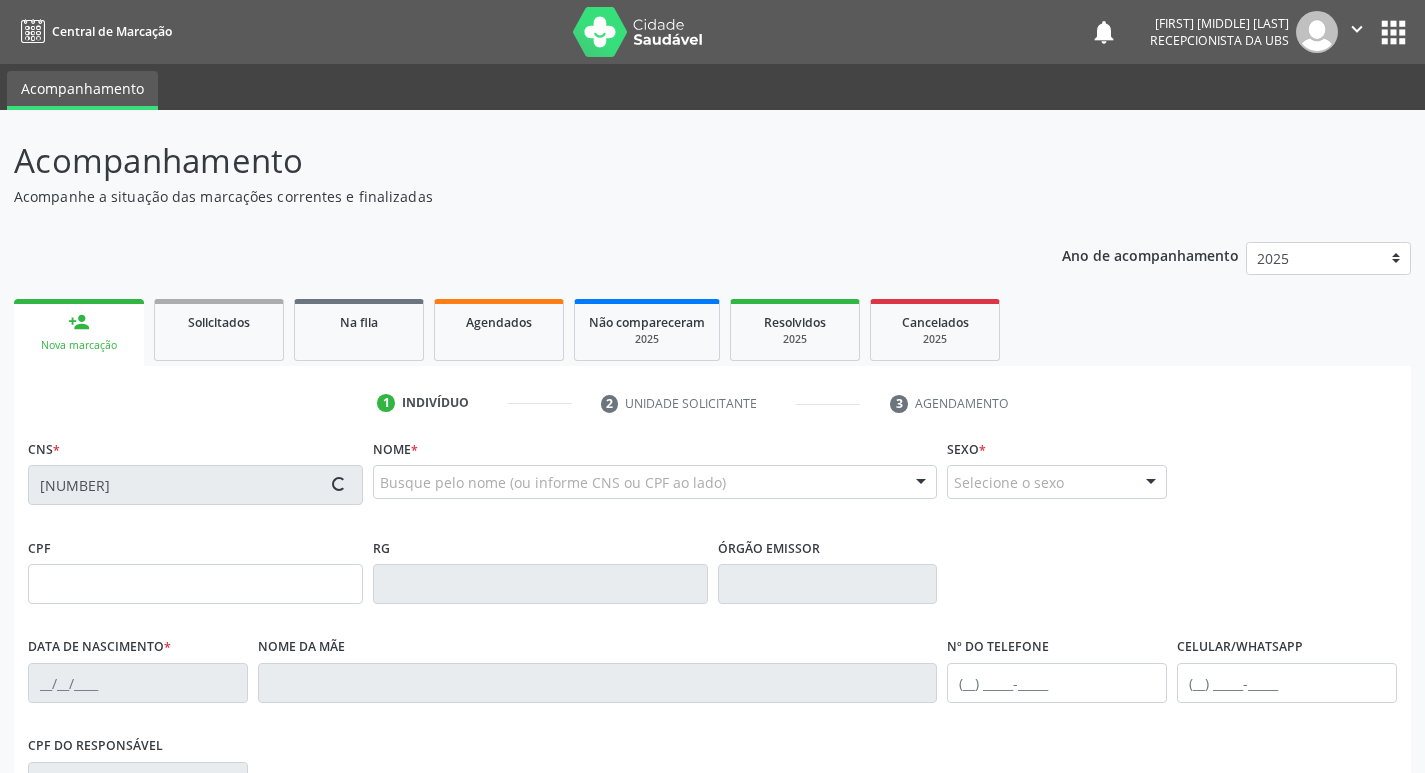 type on "[FIRST] [MIDDLE] [LAST]" 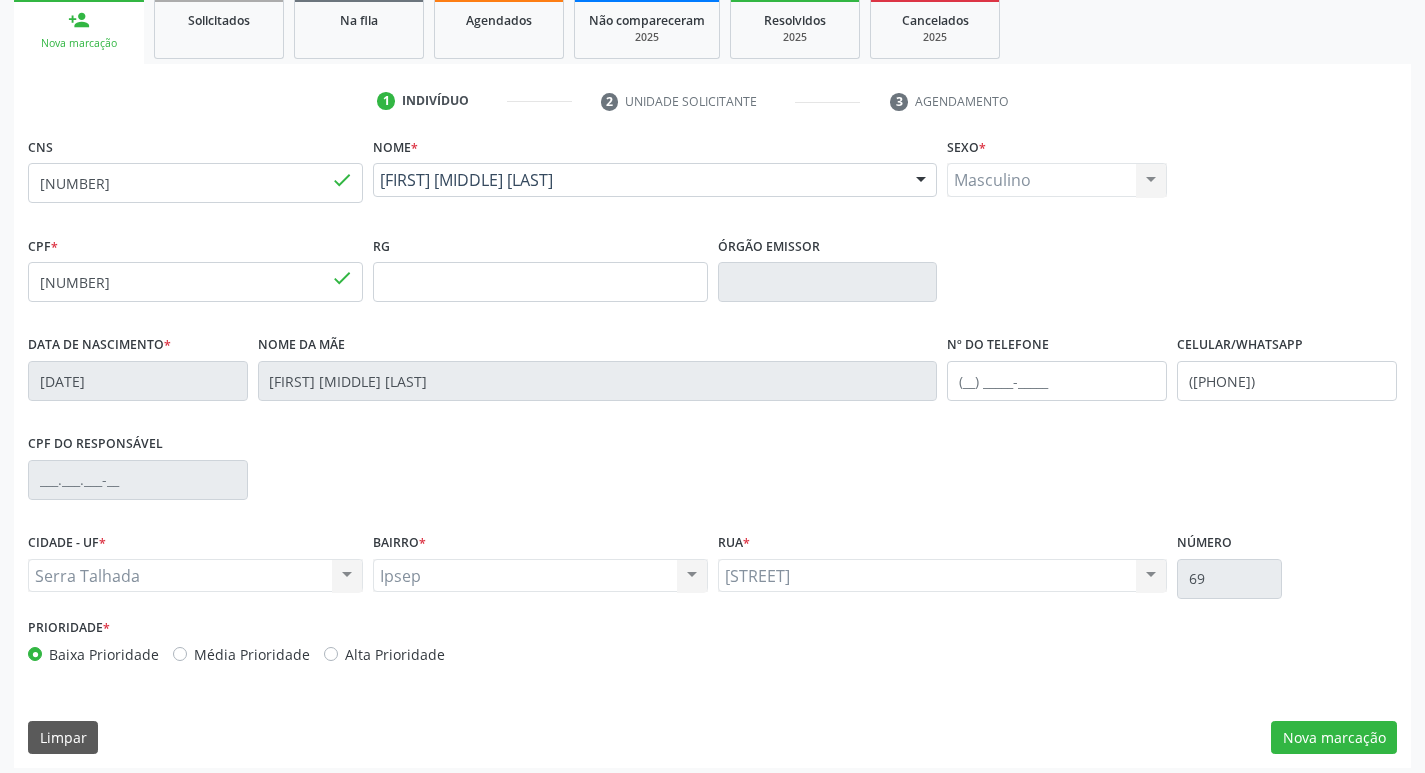 scroll, scrollTop: 311, scrollLeft: 0, axis: vertical 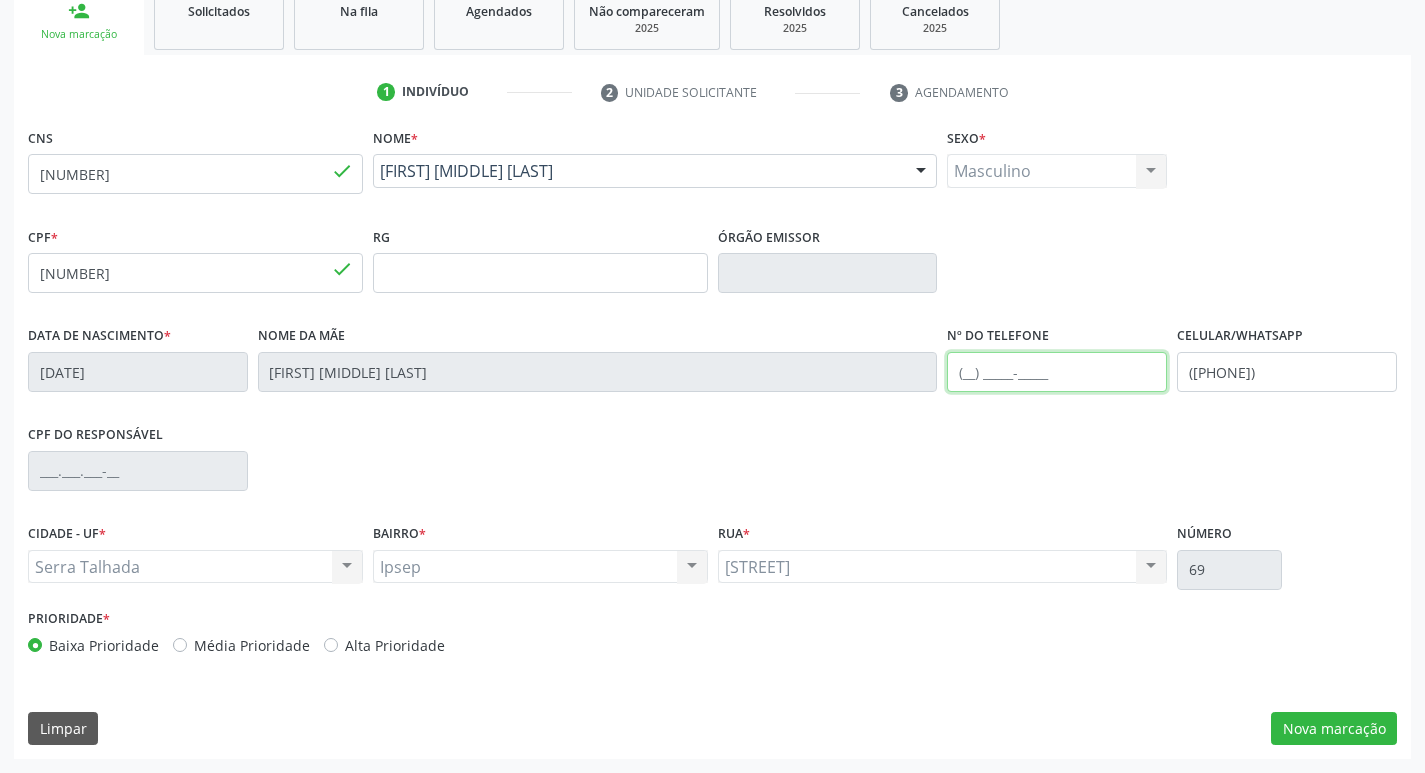 click at bounding box center (1057, 372) 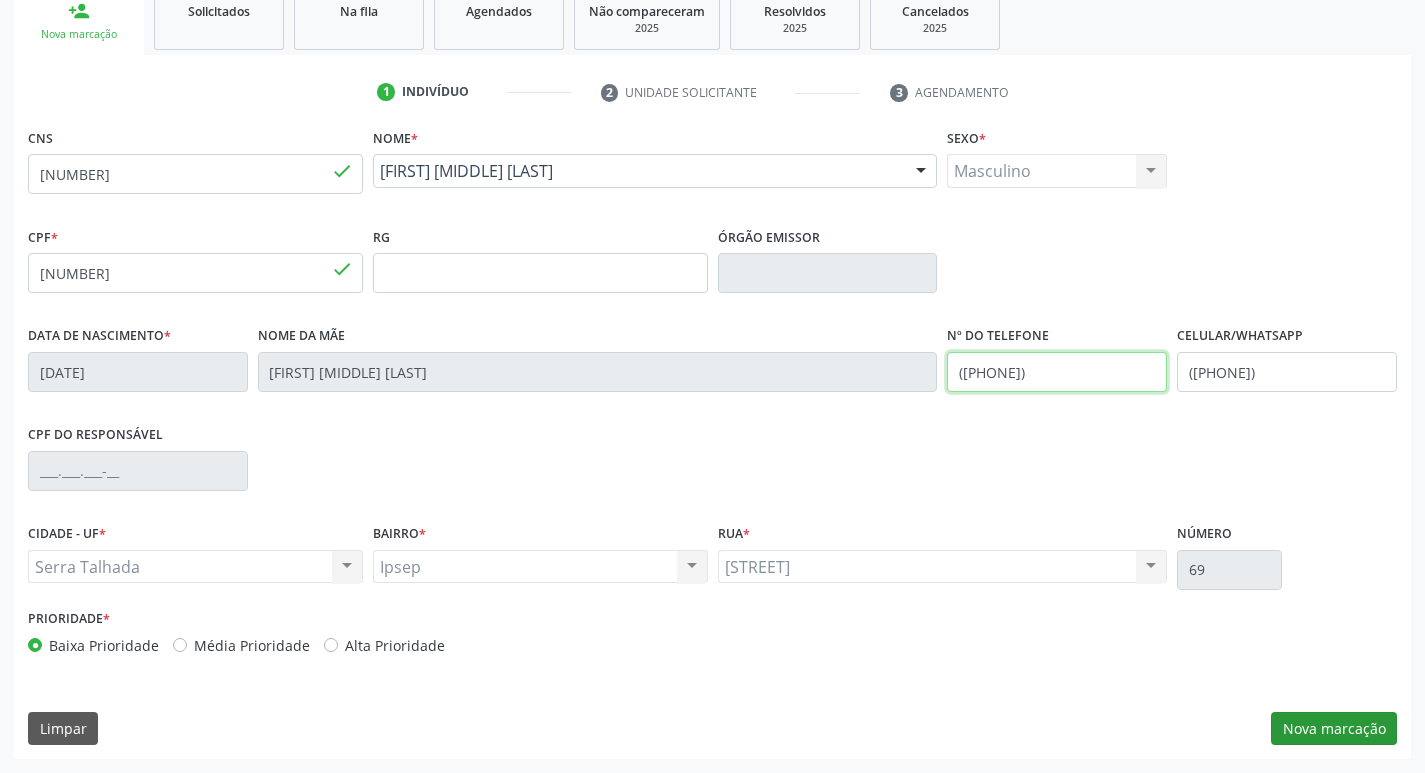 type on "([PHONE])" 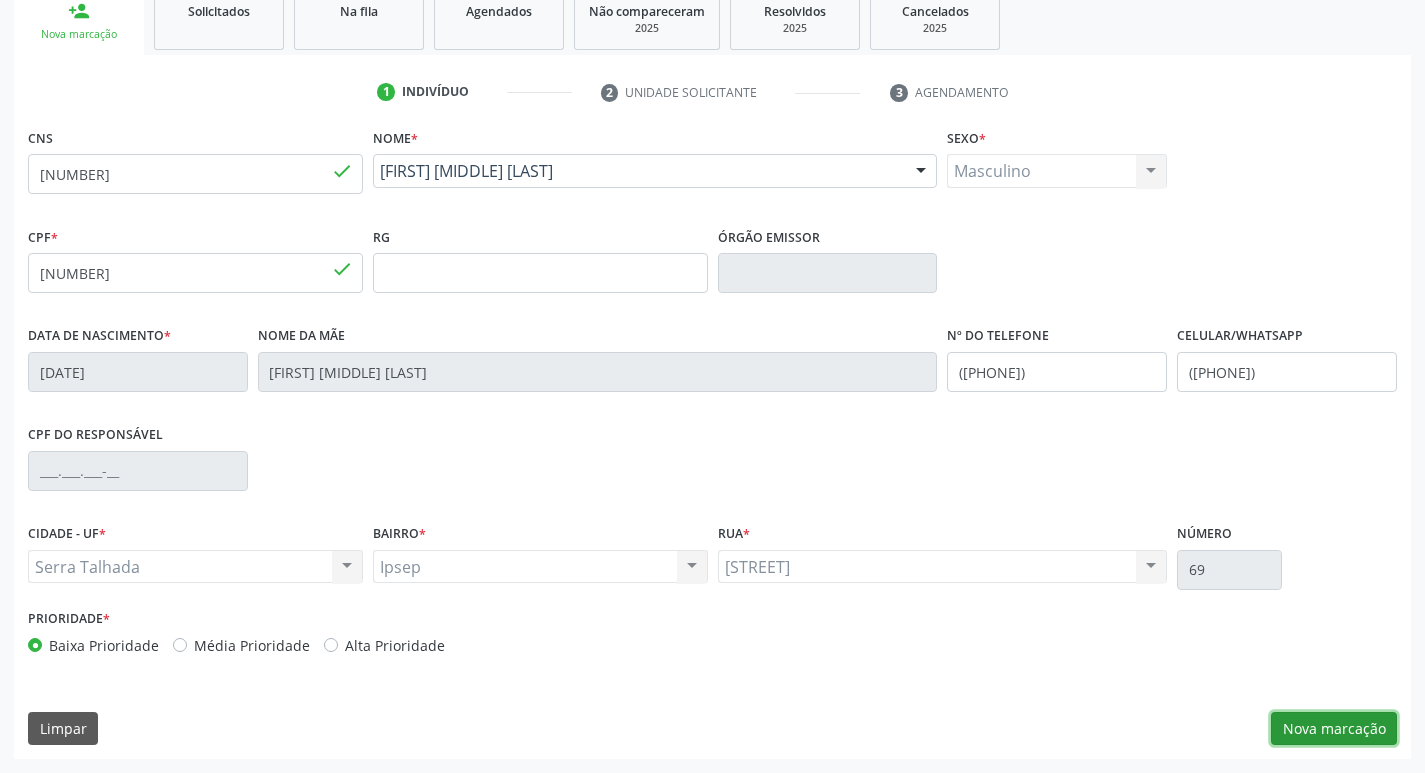 click on "Nova marcação" at bounding box center [1334, 729] 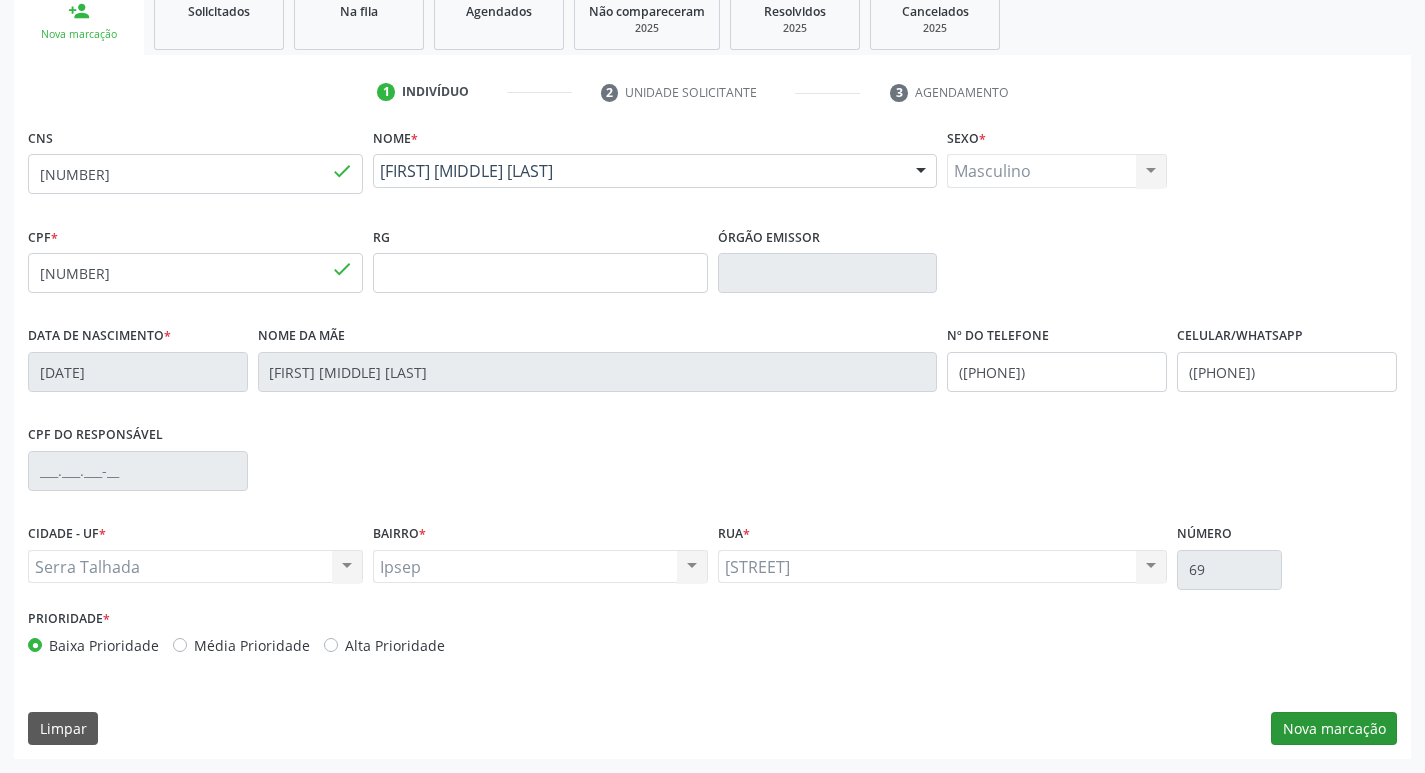 scroll, scrollTop: 133, scrollLeft: 0, axis: vertical 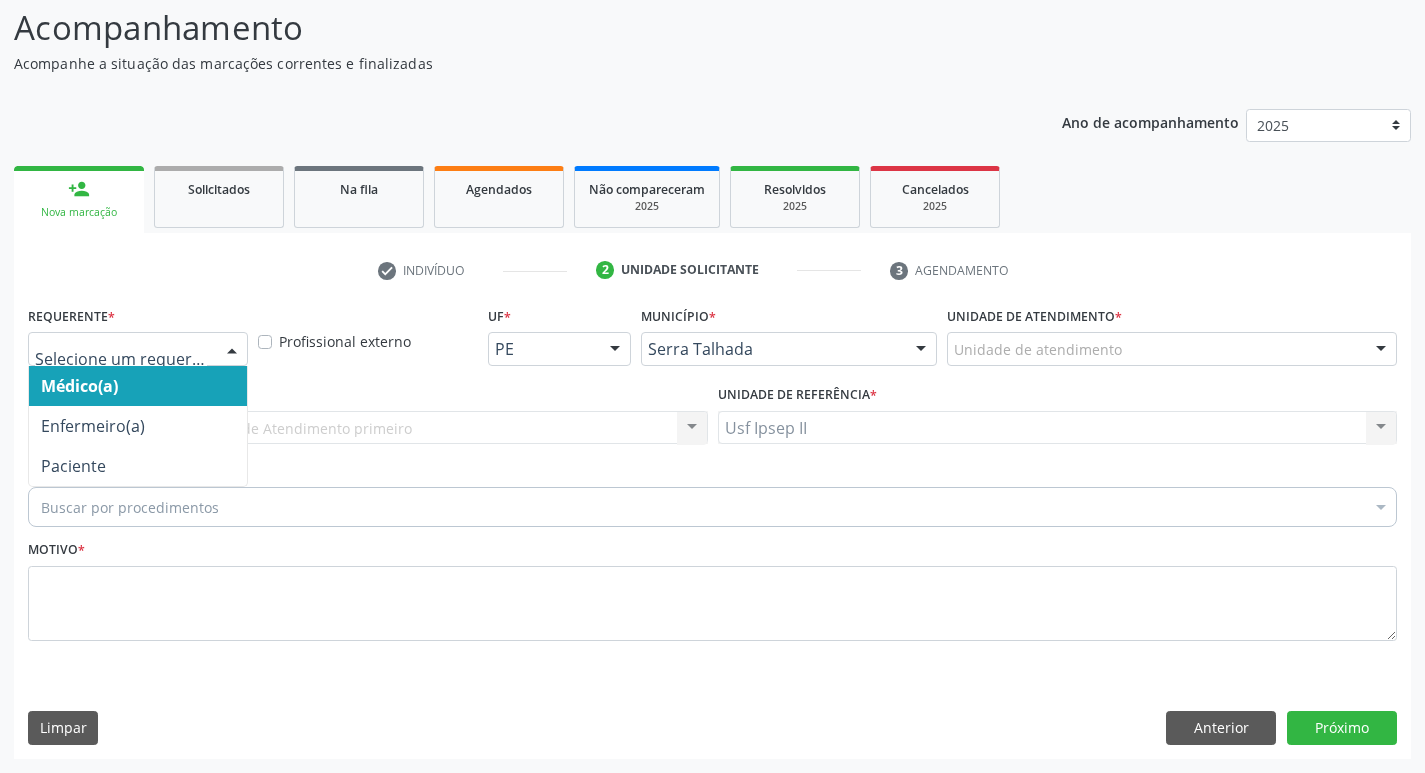 click at bounding box center [232, 350] 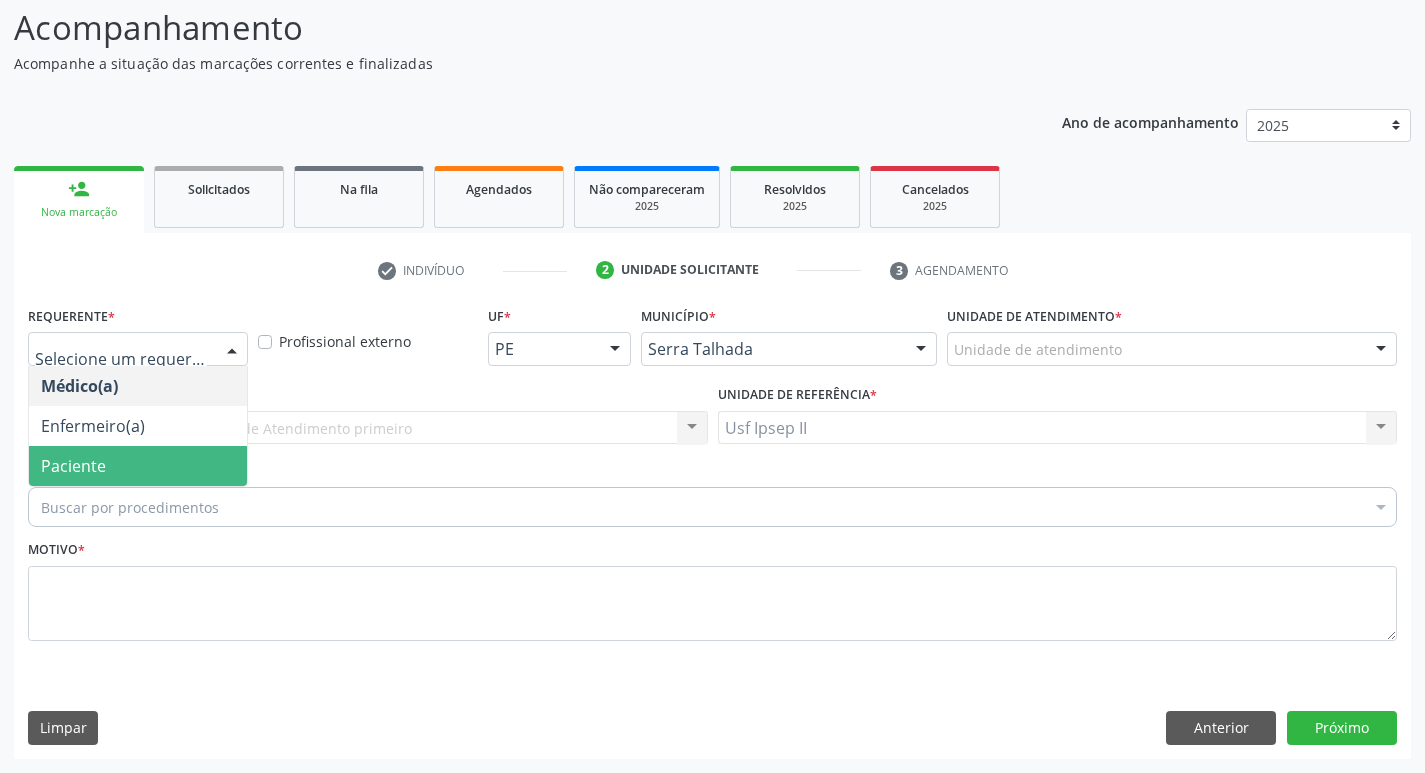 click on "Paciente" at bounding box center (138, 466) 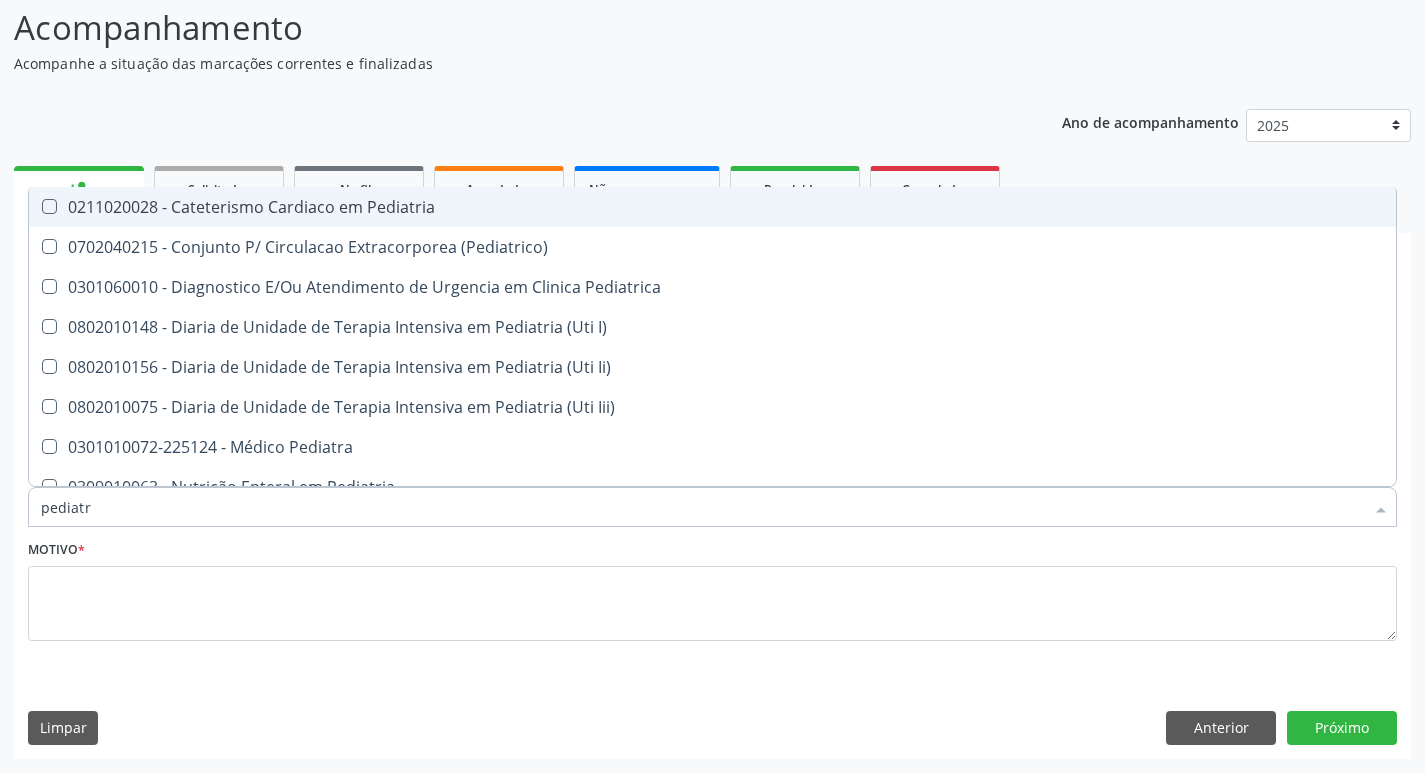 type on "pediatra" 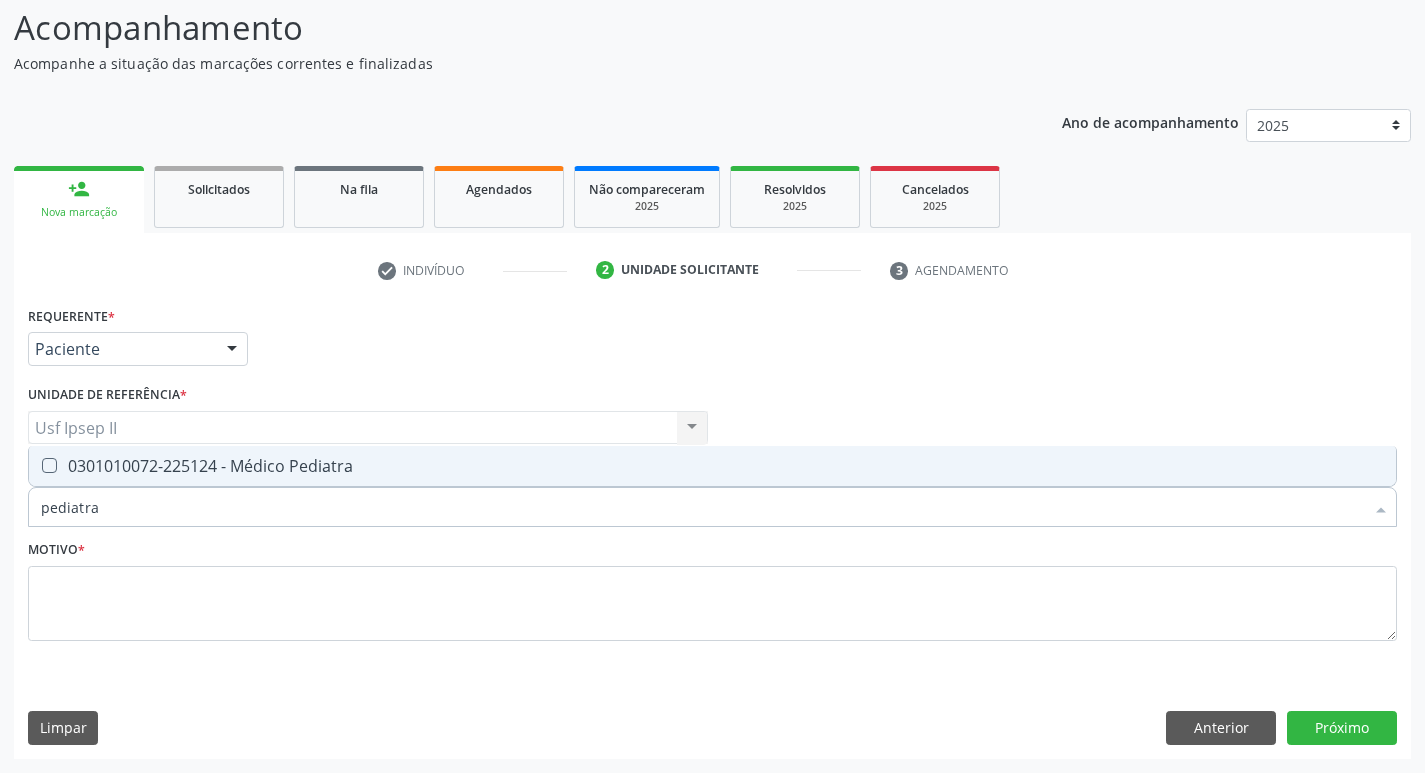 click on "0301010072-225124 - Médico Pediatra" at bounding box center (712, 466) 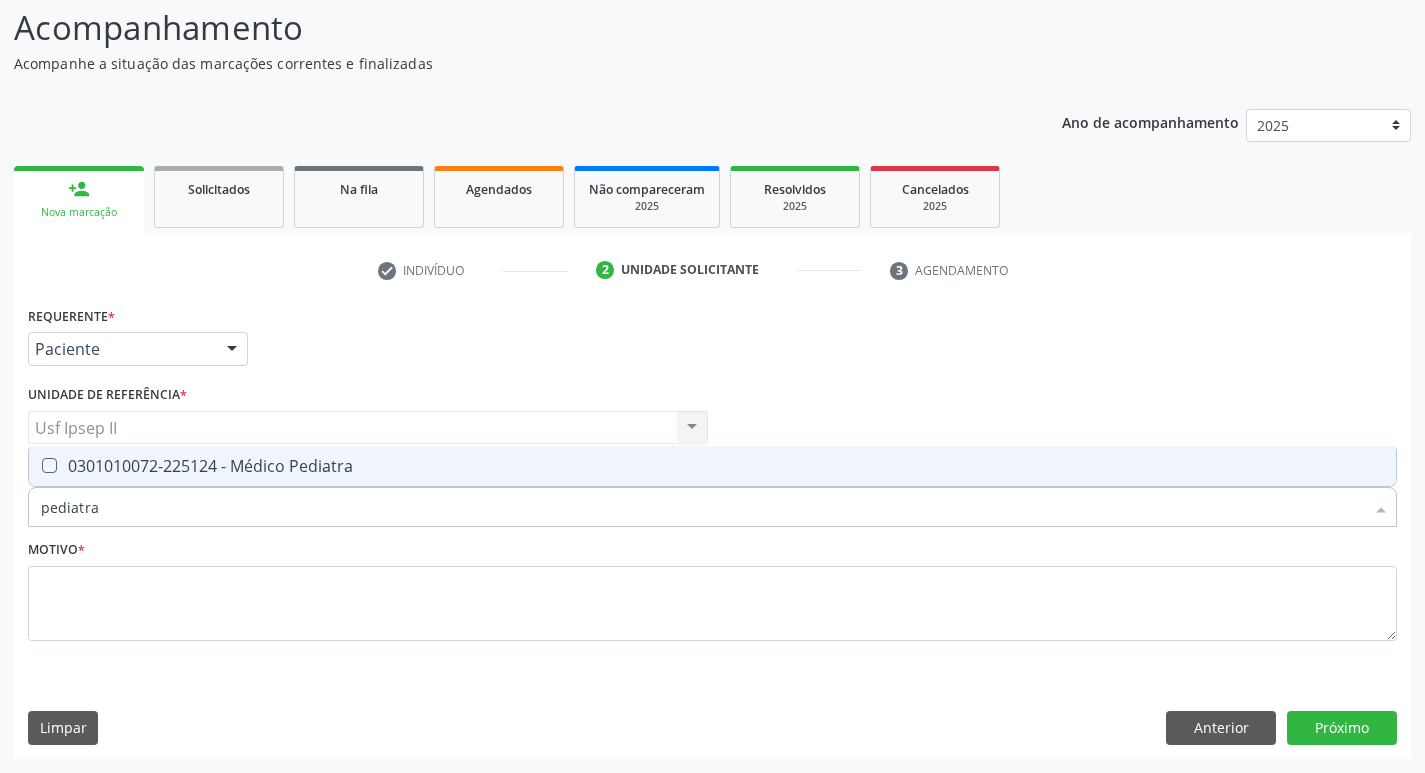 checkbox on "true" 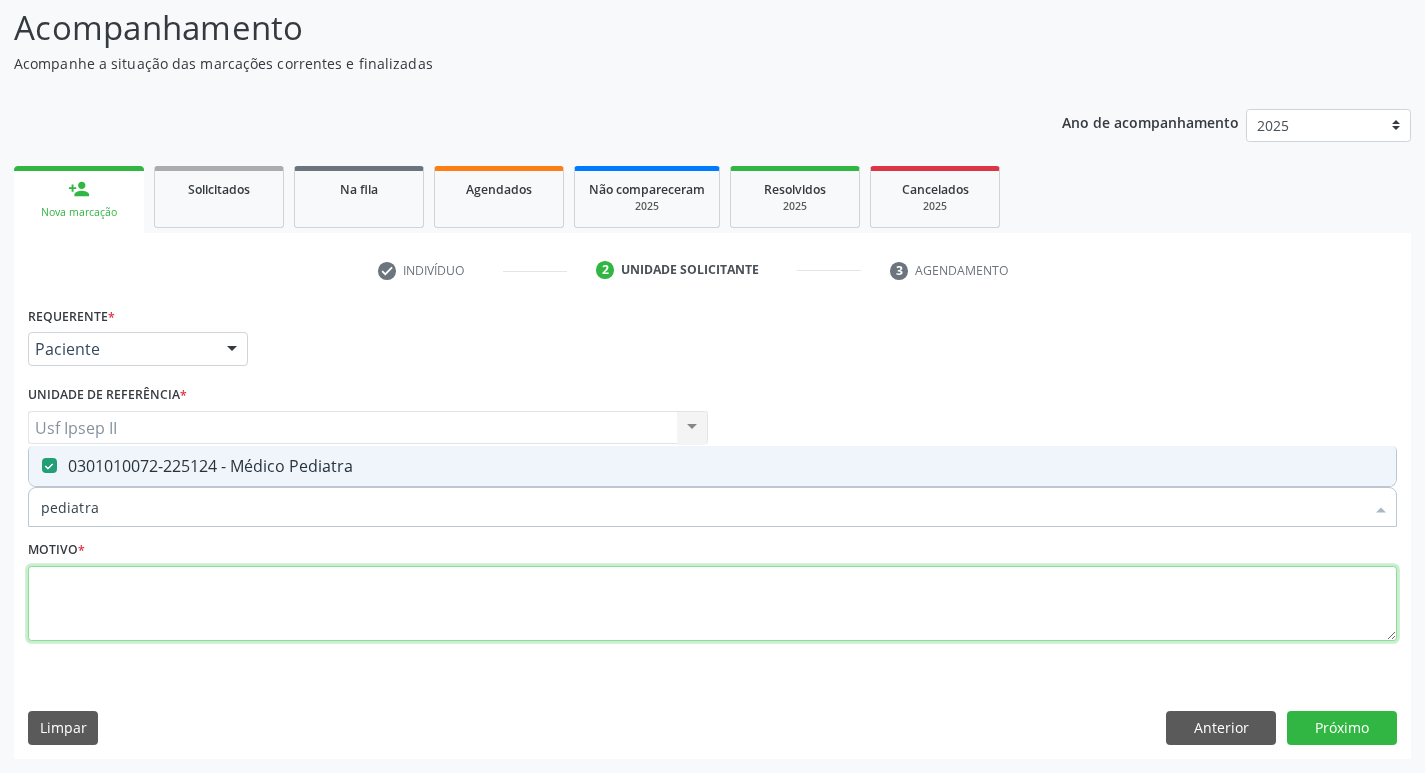 click at bounding box center [712, 604] 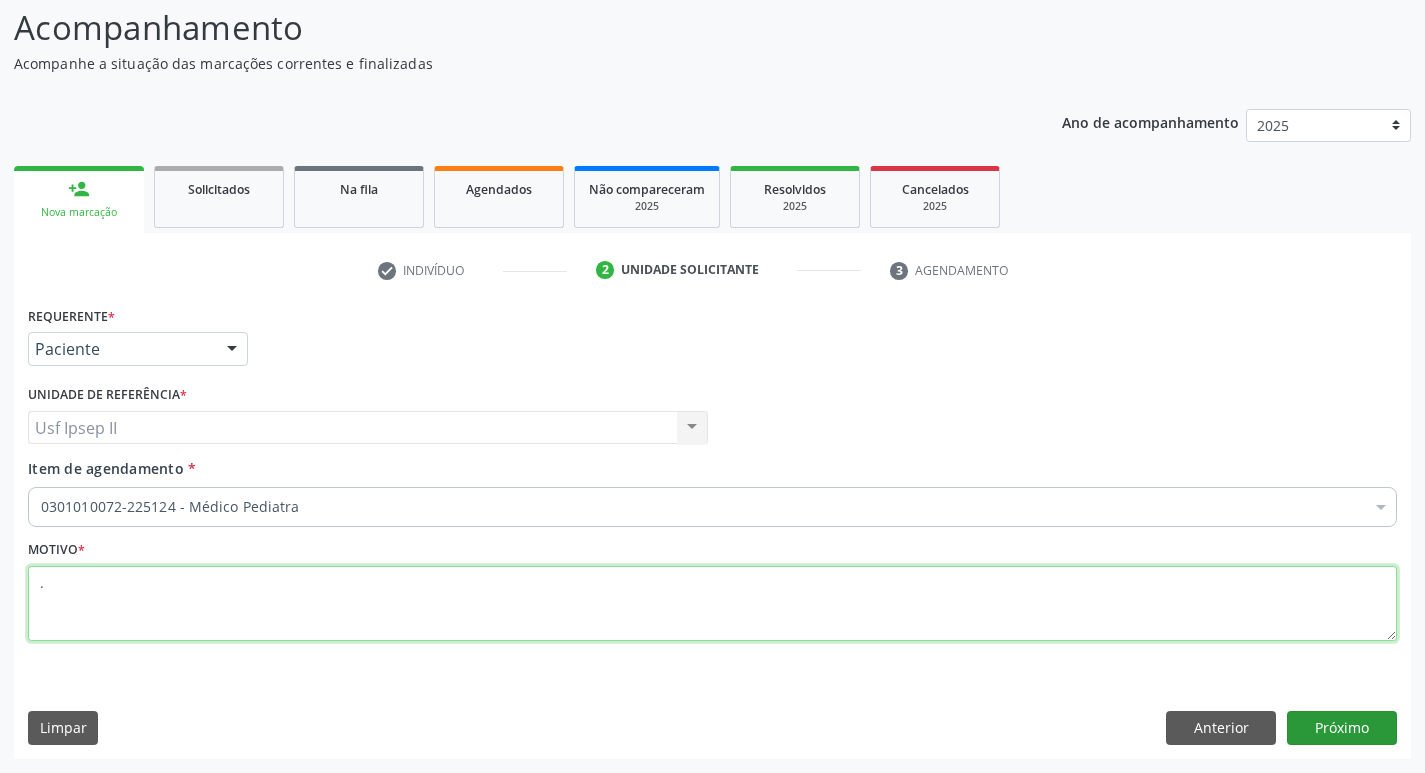 type on "." 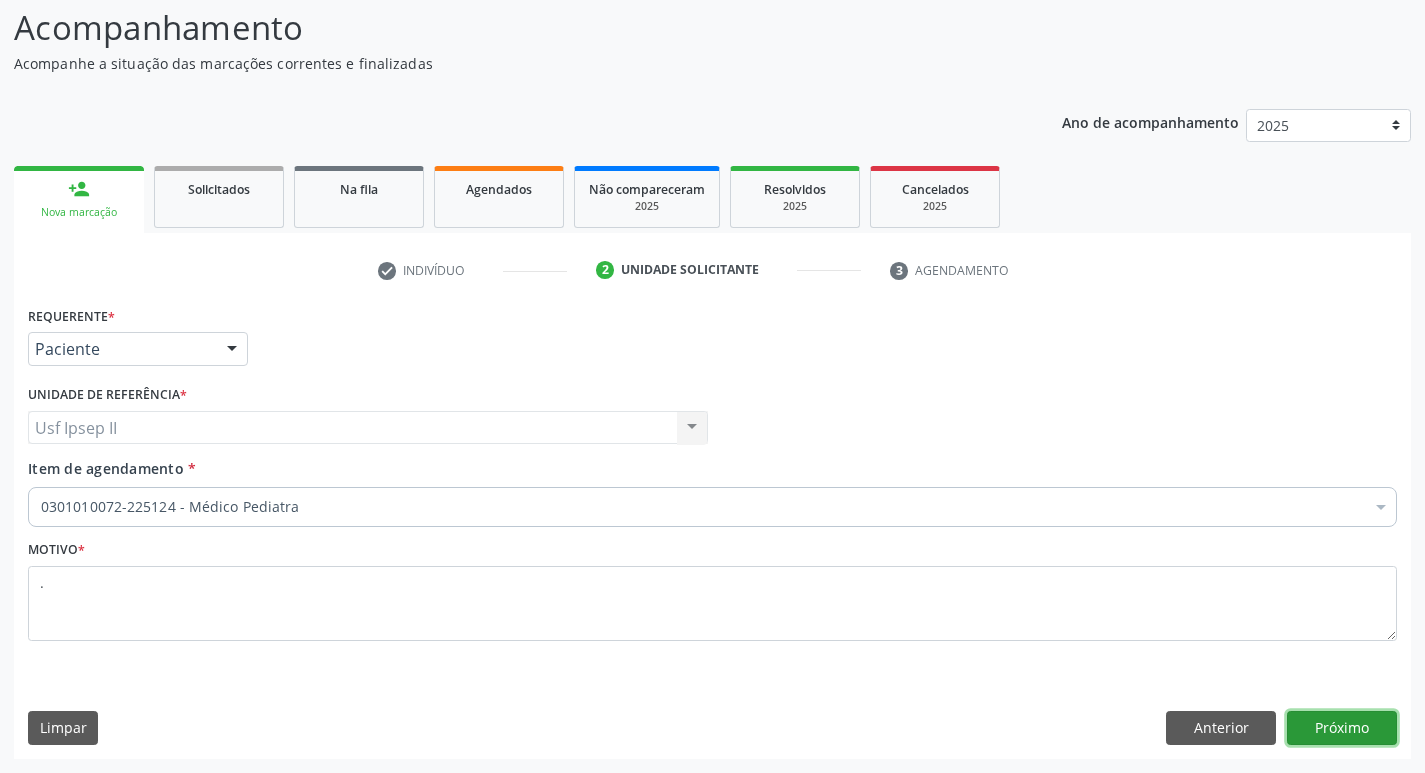 click on "Próximo" at bounding box center (1342, 728) 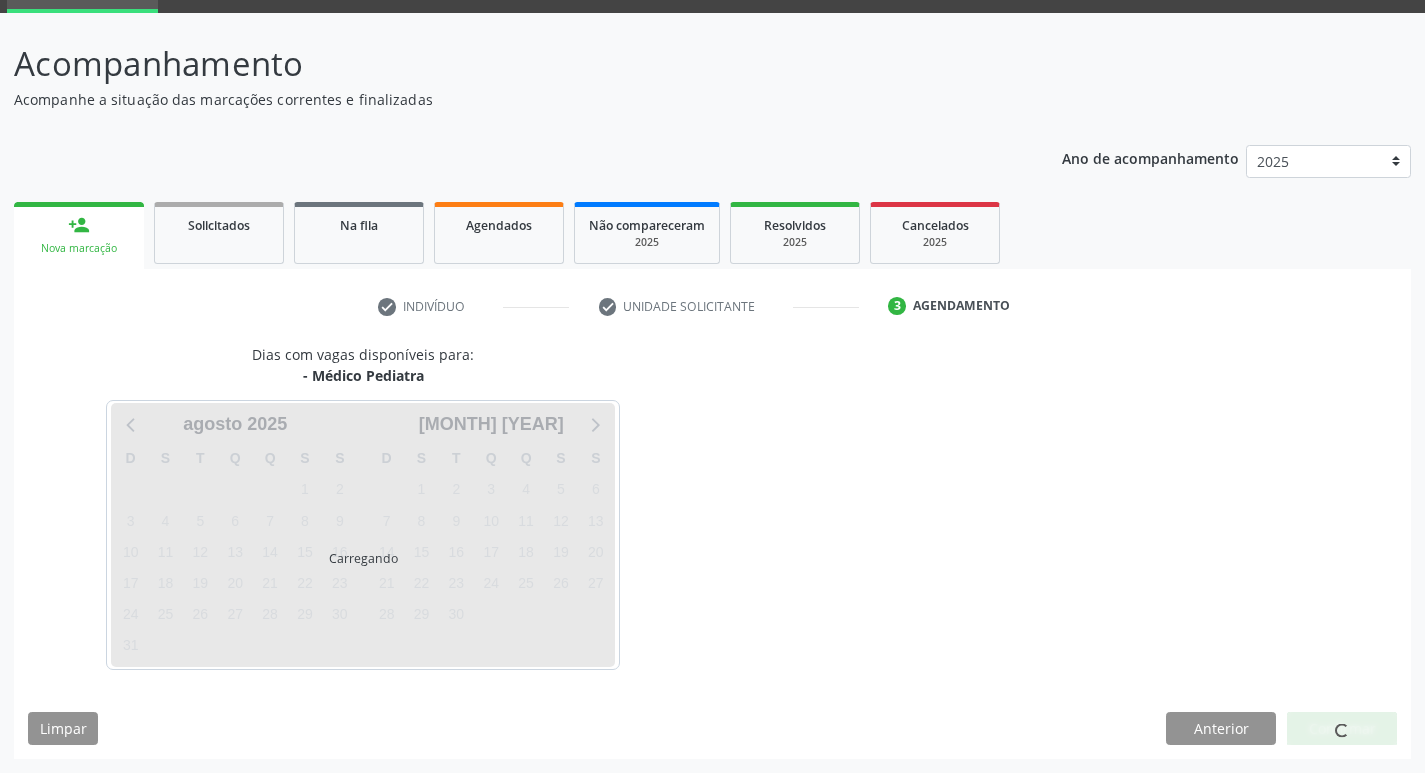 scroll, scrollTop: 97, scrollLeft: 0, axis: vertical 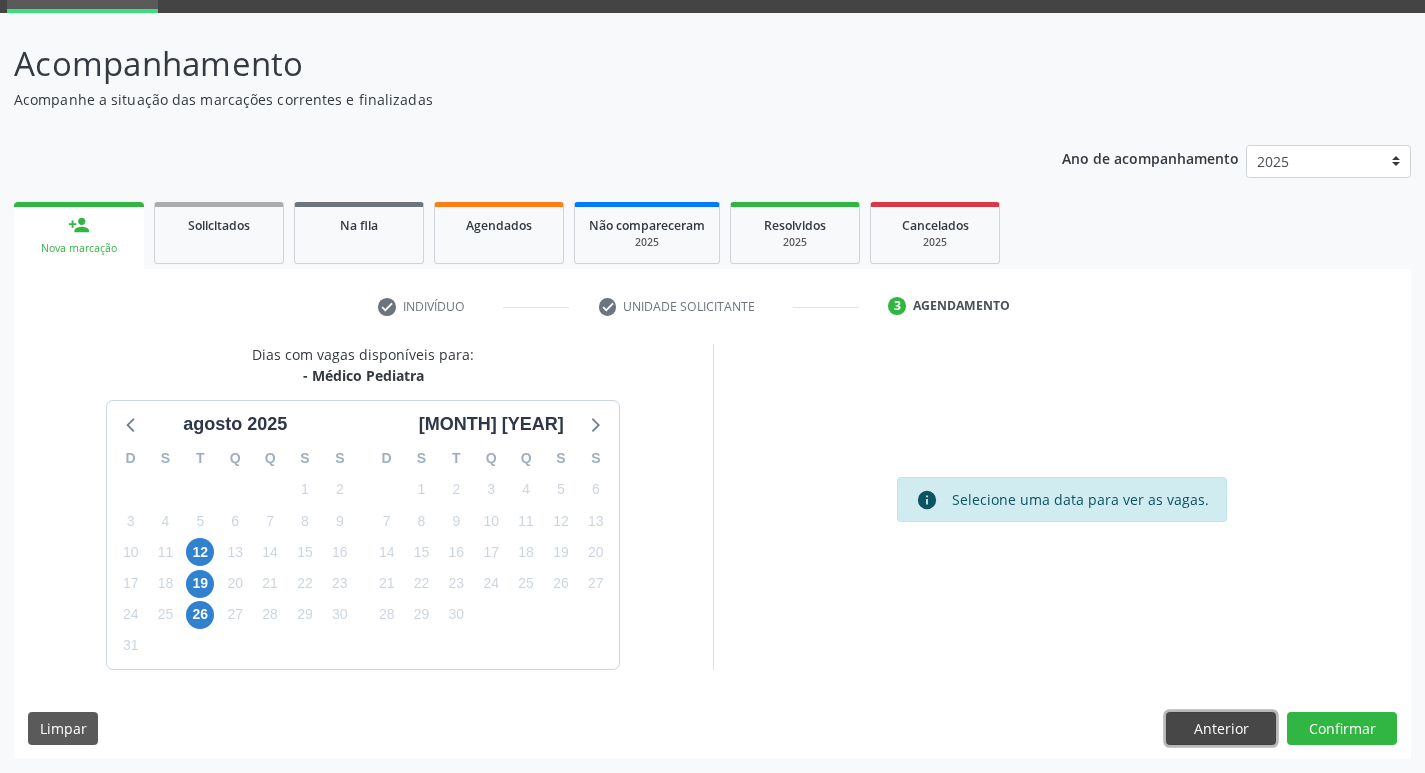 click on "Anterior" at bounding box center (1221, 729) 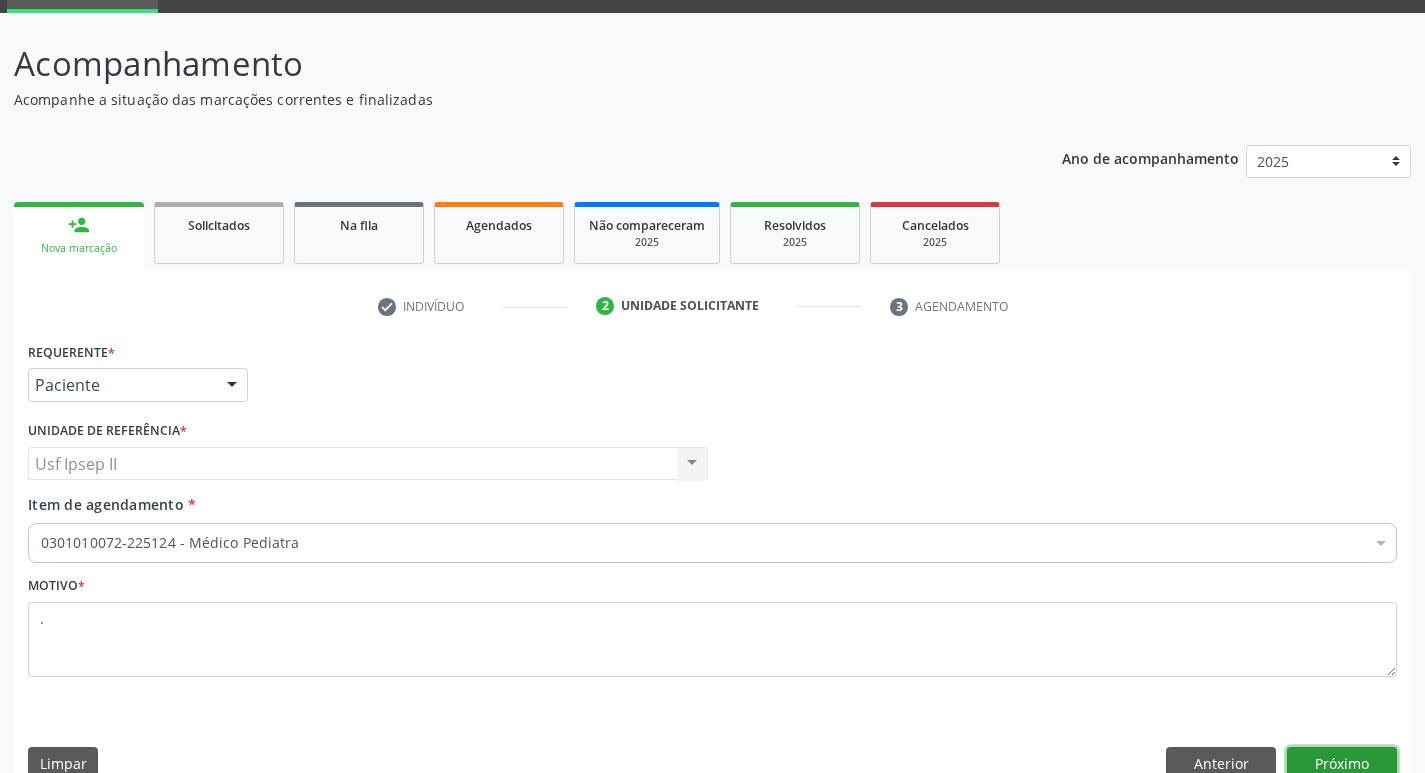 click on "Próximo" at bounding box center (1342, 764) 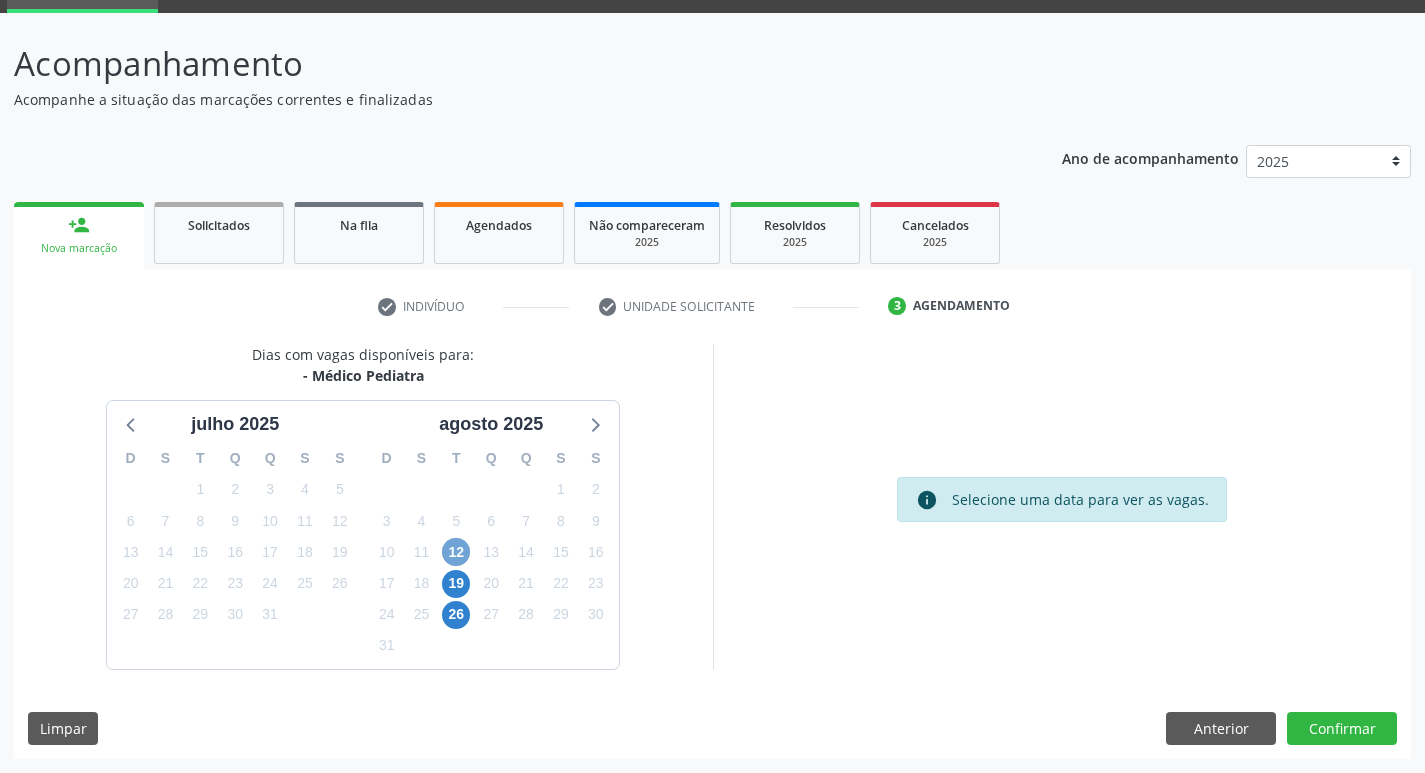 click on "12" at bounding box center (456, 552) 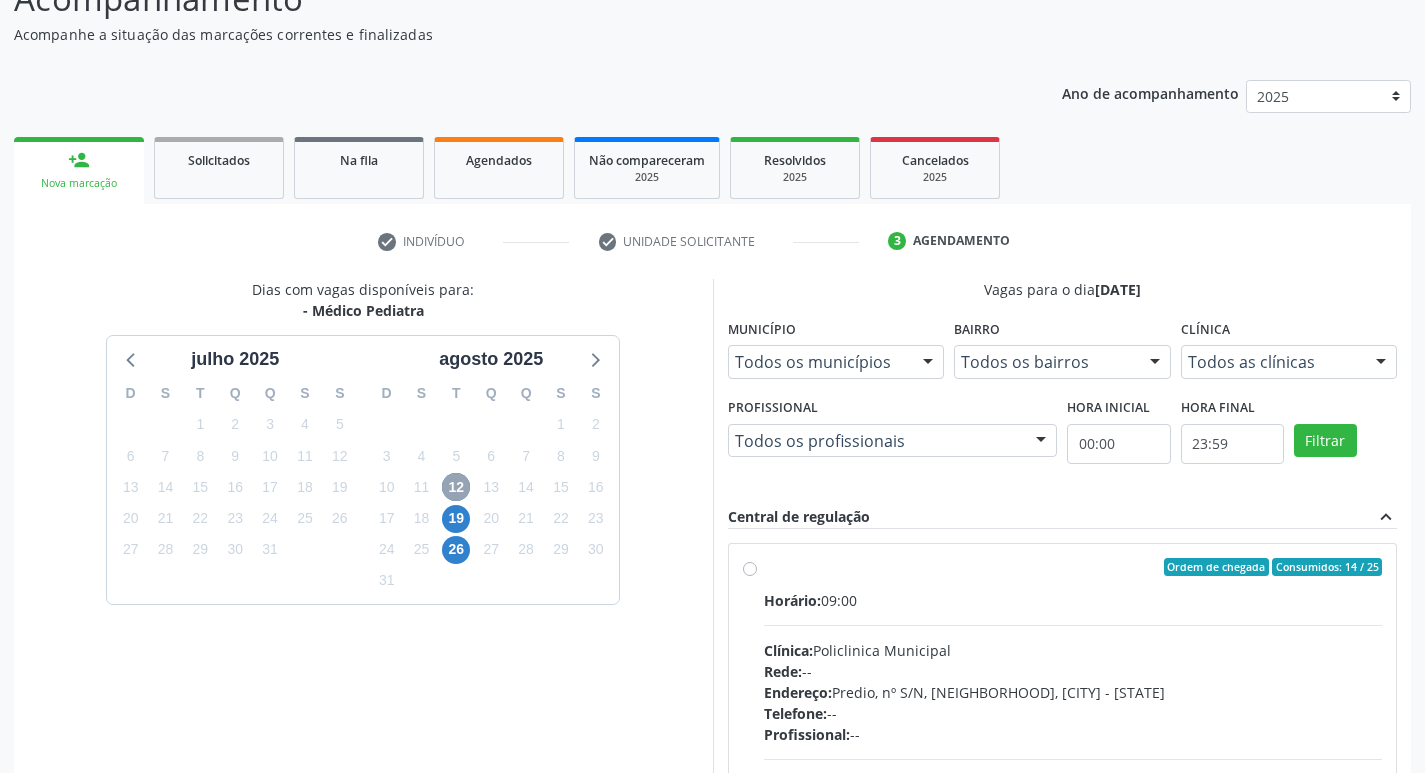 scroll, scrollTop: 397, scrollLeft: 0, axis: vertical 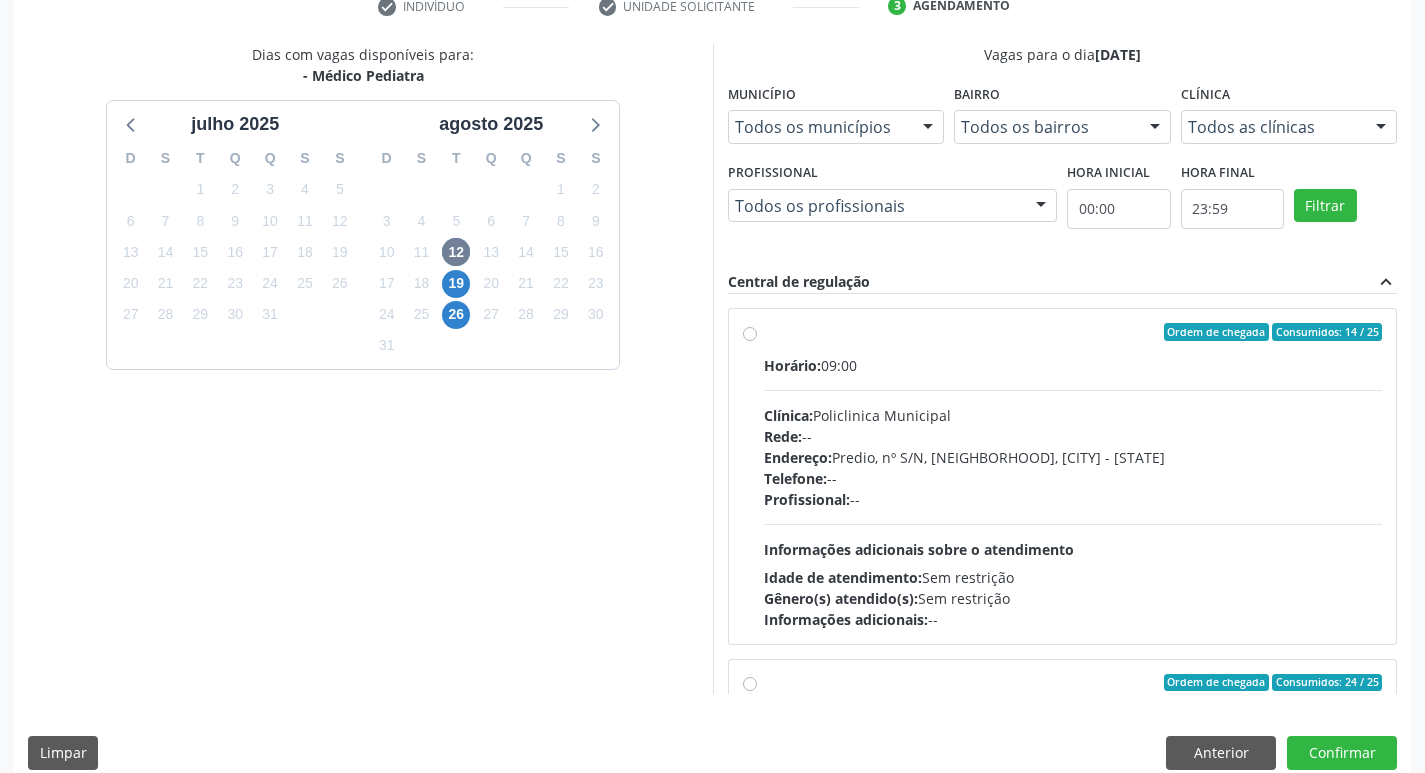 click on "Ordem de chegada
Consumidos: 14 / 25
Horário:   09:00
Clínica:  Policlinica Municipal
Rede:
--
Endereço:   Predio, nº S/N, [NEIGHBORHOOD], [CITY] - [STATE]
Telefone:   [PHONE]
Profissional:
--
Informações adicionais sobre o atendimento
Idade de atendimento:
Sem restrição
Gênero(s) atendido(s):
Sem restrição
Informações adicionais:
--" at bounding box center [1073, 476] 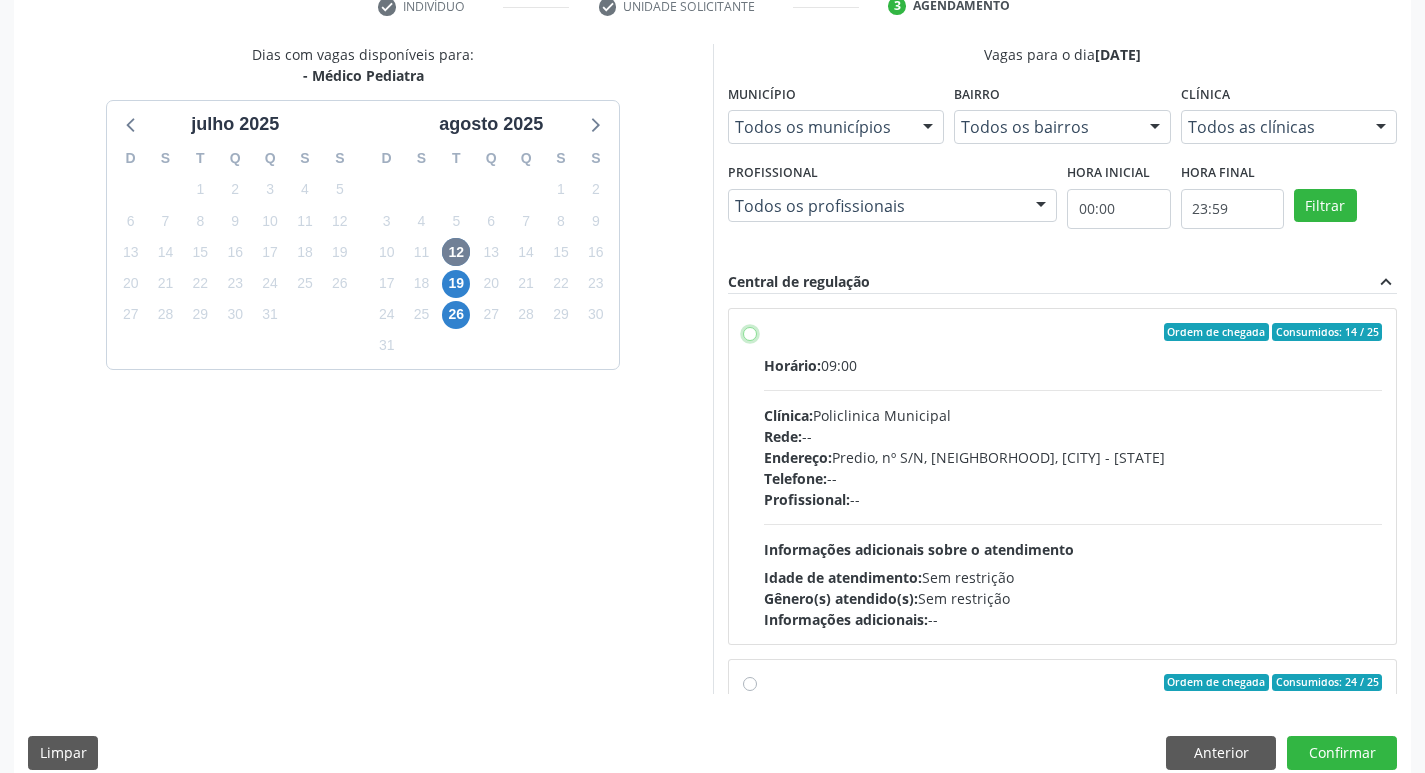 radio on "true" 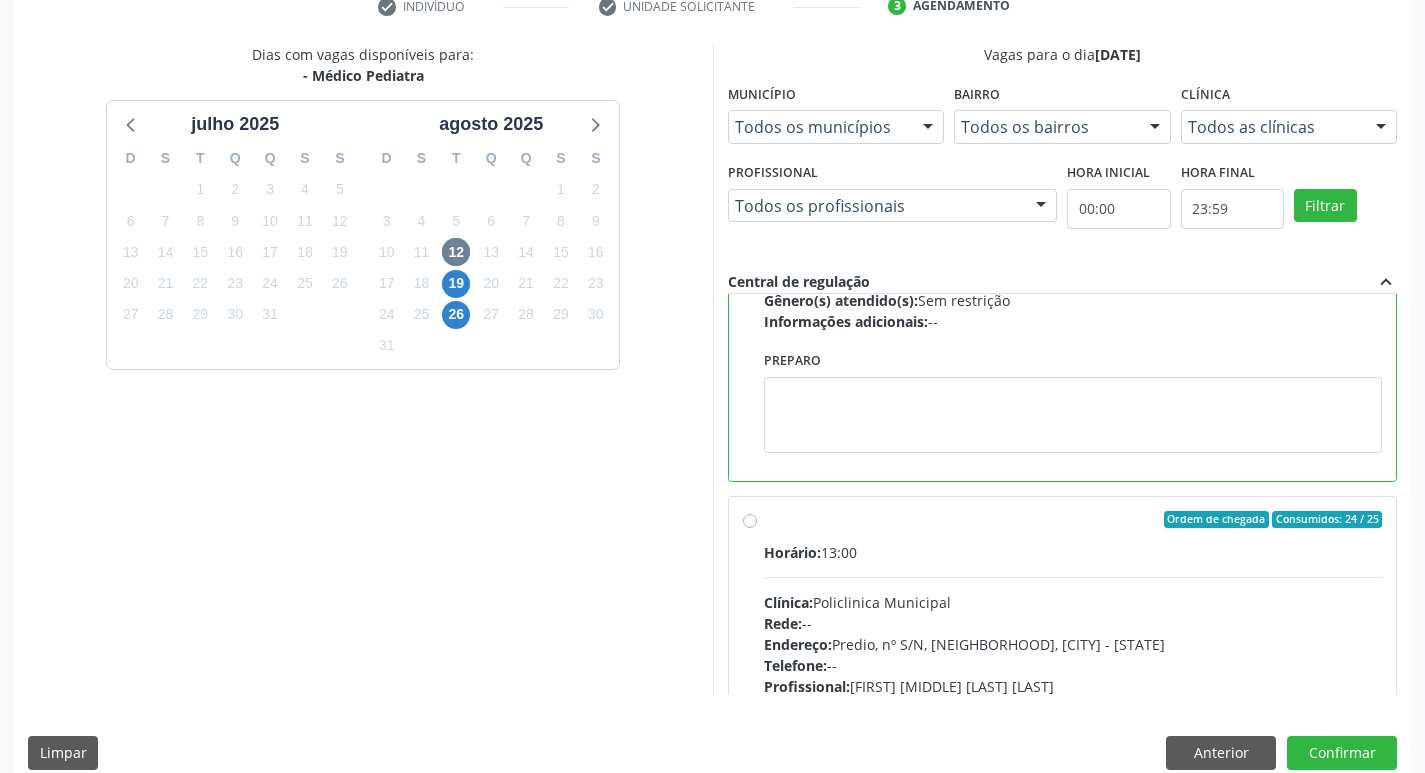 scroll, scrollTop: 300, scrollLeft: 0, axis: vertical 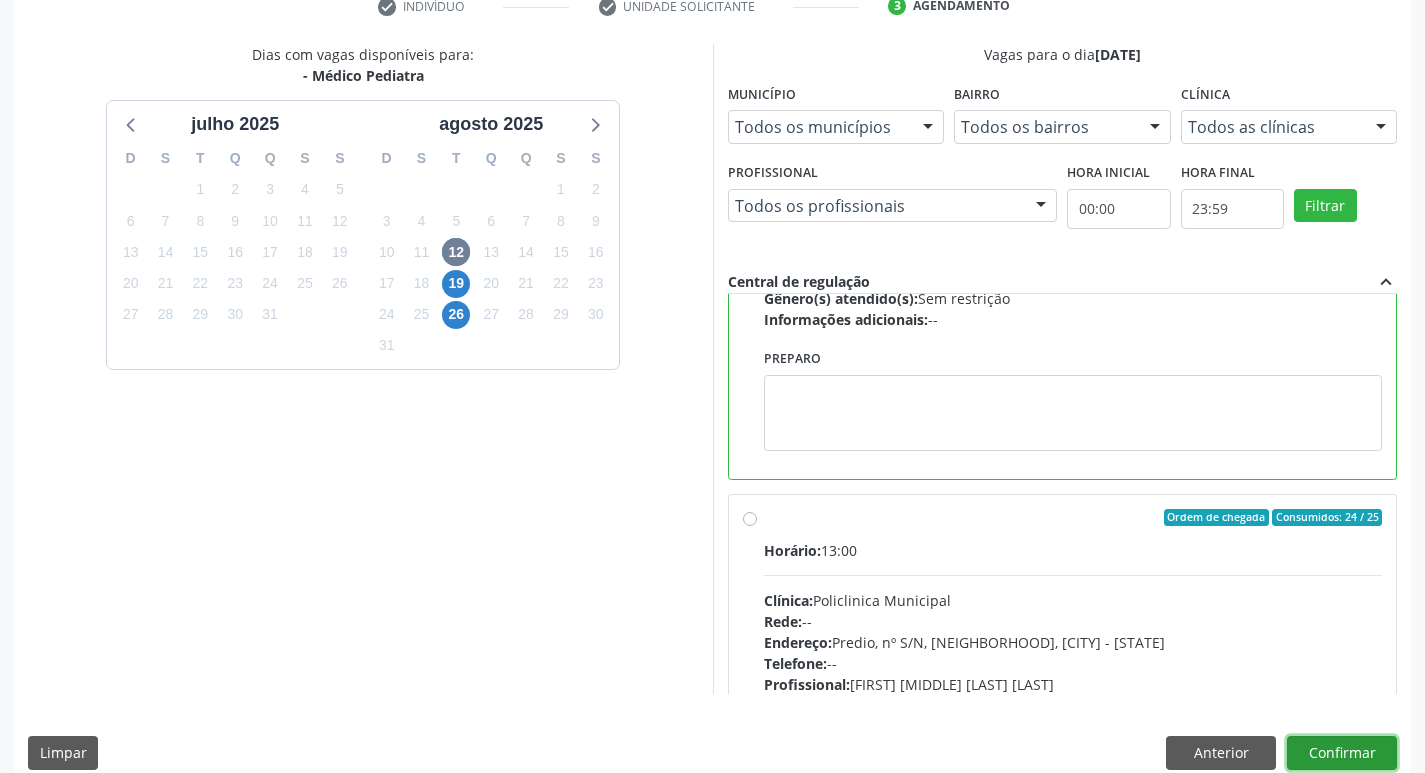 click on "Confirmar" at bounding box center [1342, 753] 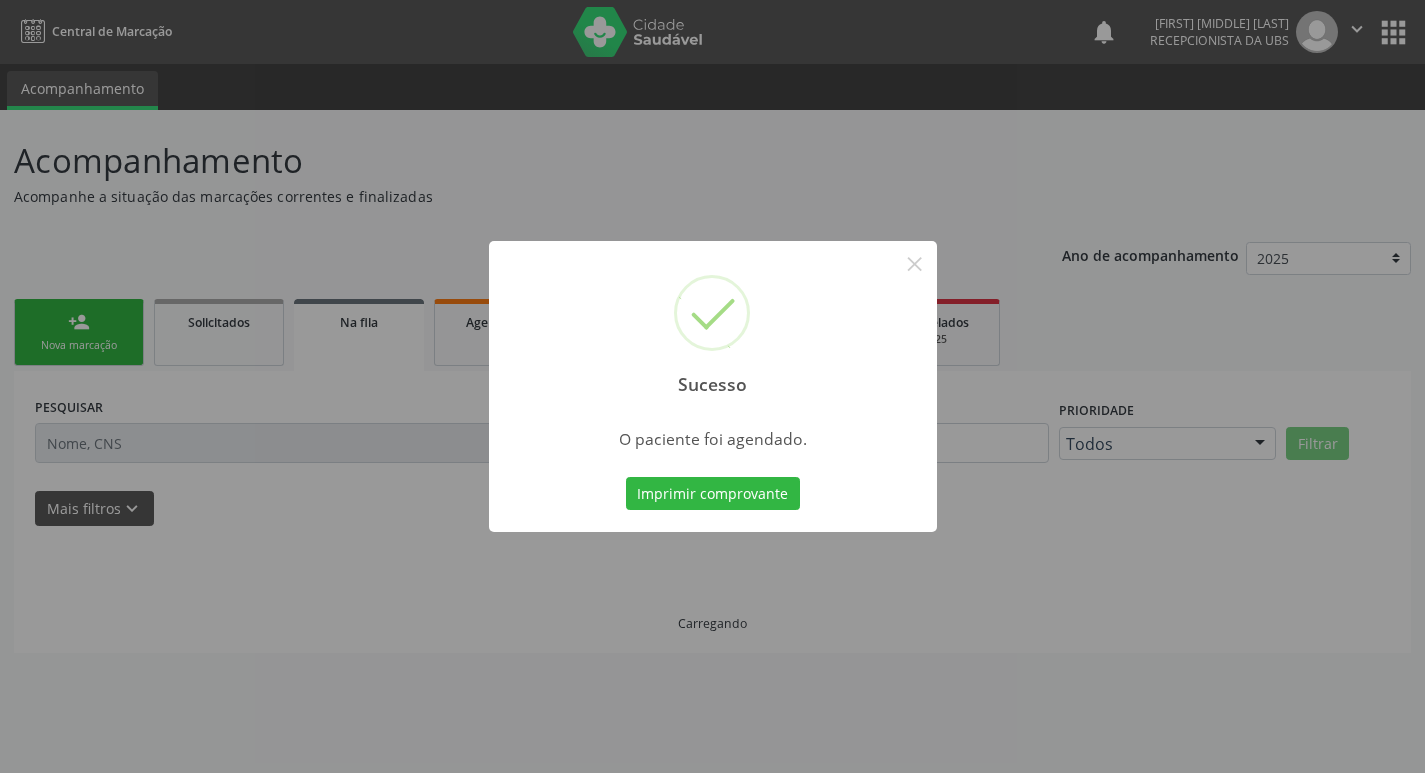 scroll, scrollTop: 0, scrollLeft: 0, axis: both 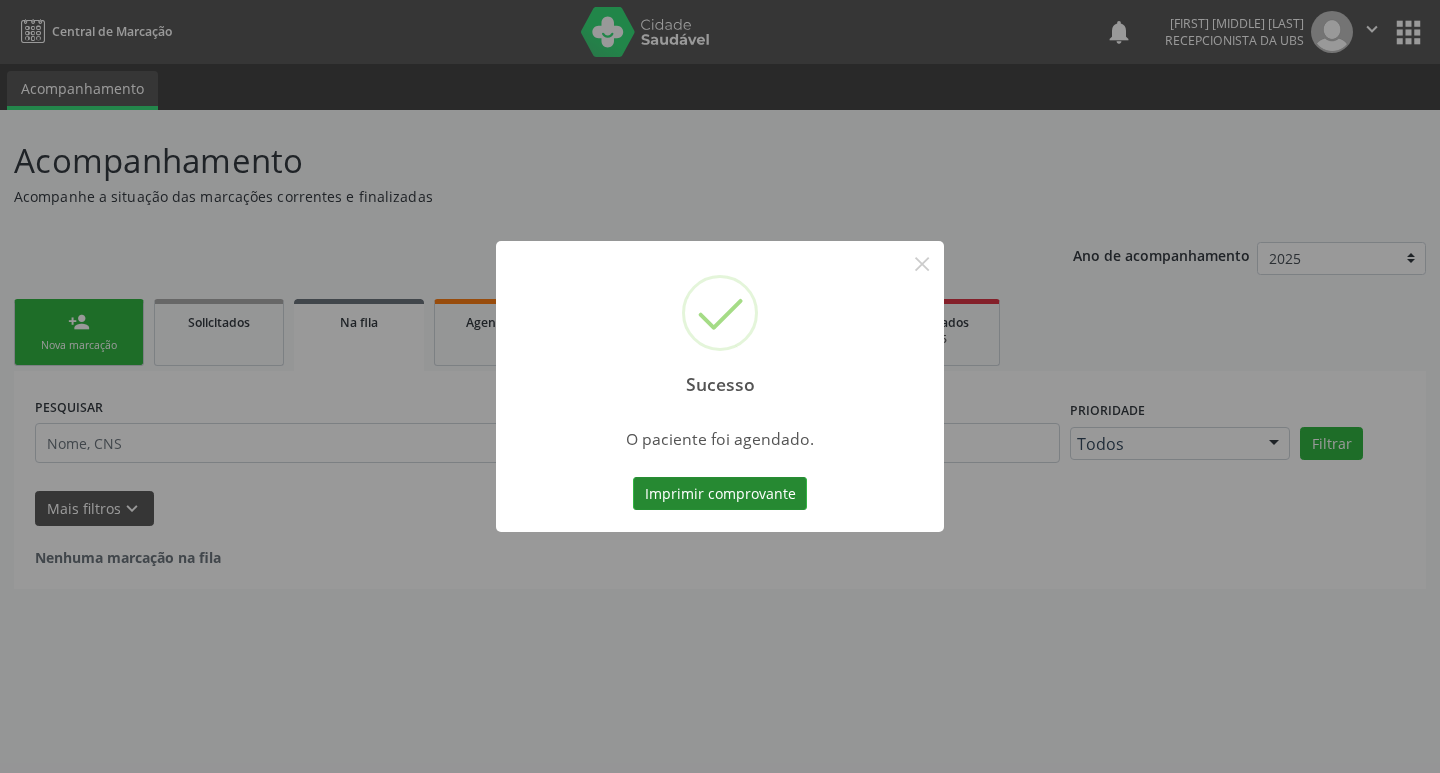 click on "Imprimir comprovante" at bounding box center [720, 494] 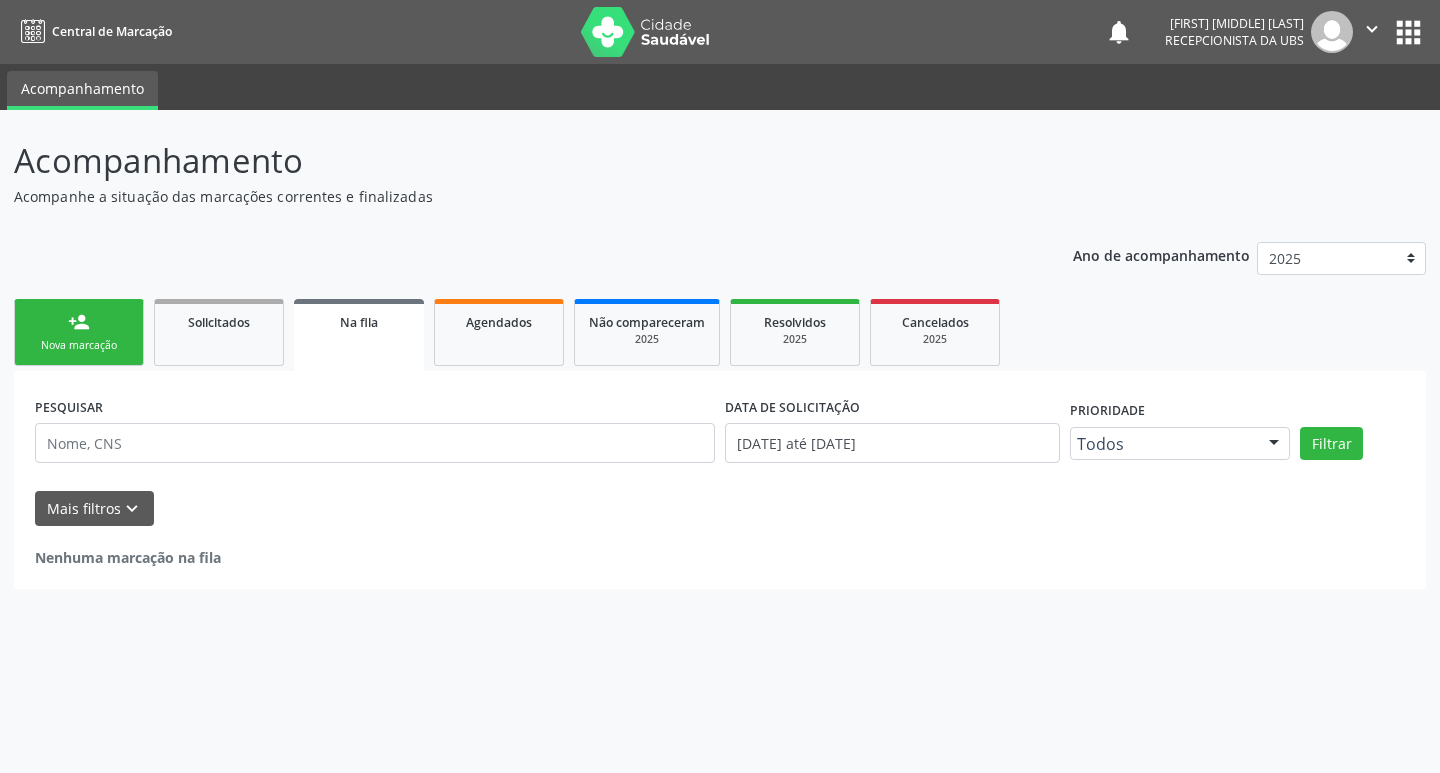 click on "person_add" at bounding box center (79, 322) 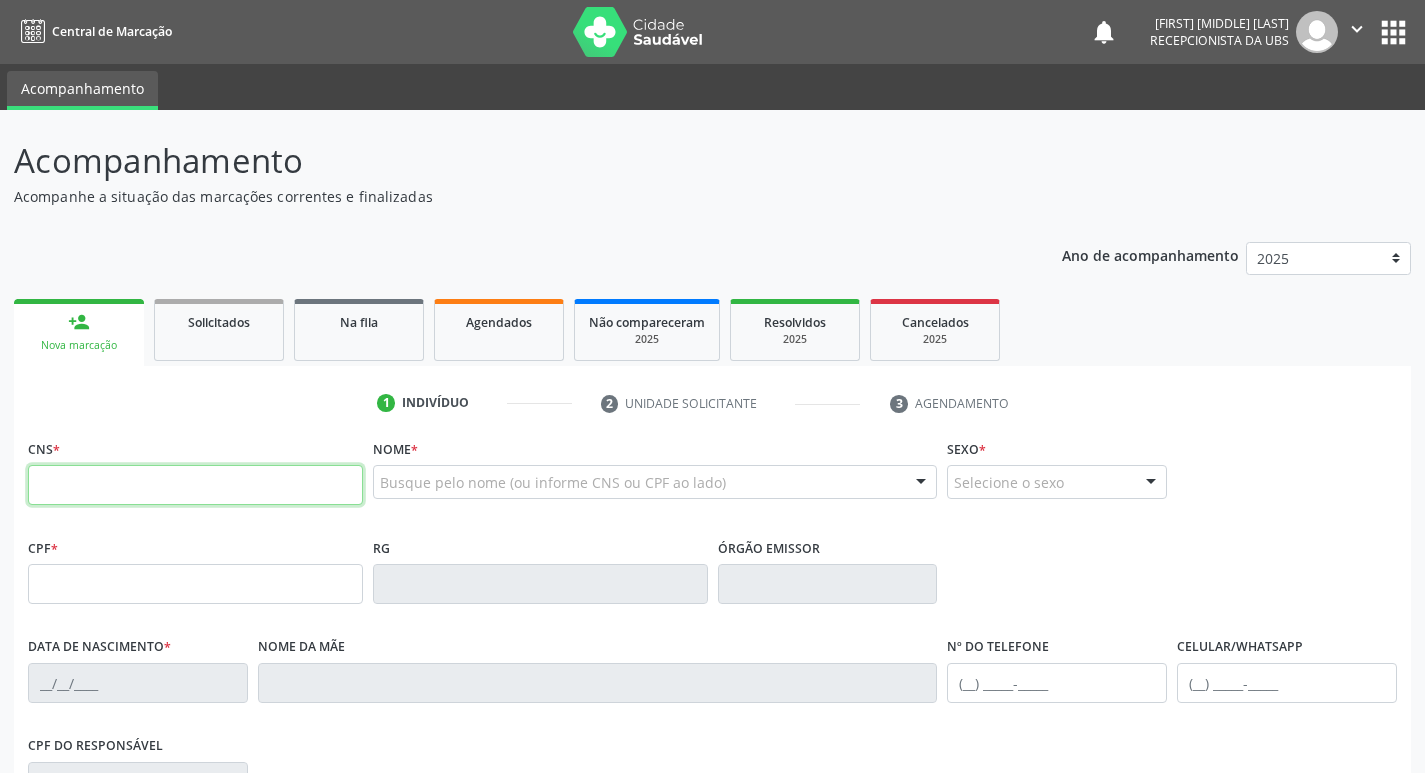 click at bounding box center [195, 485] 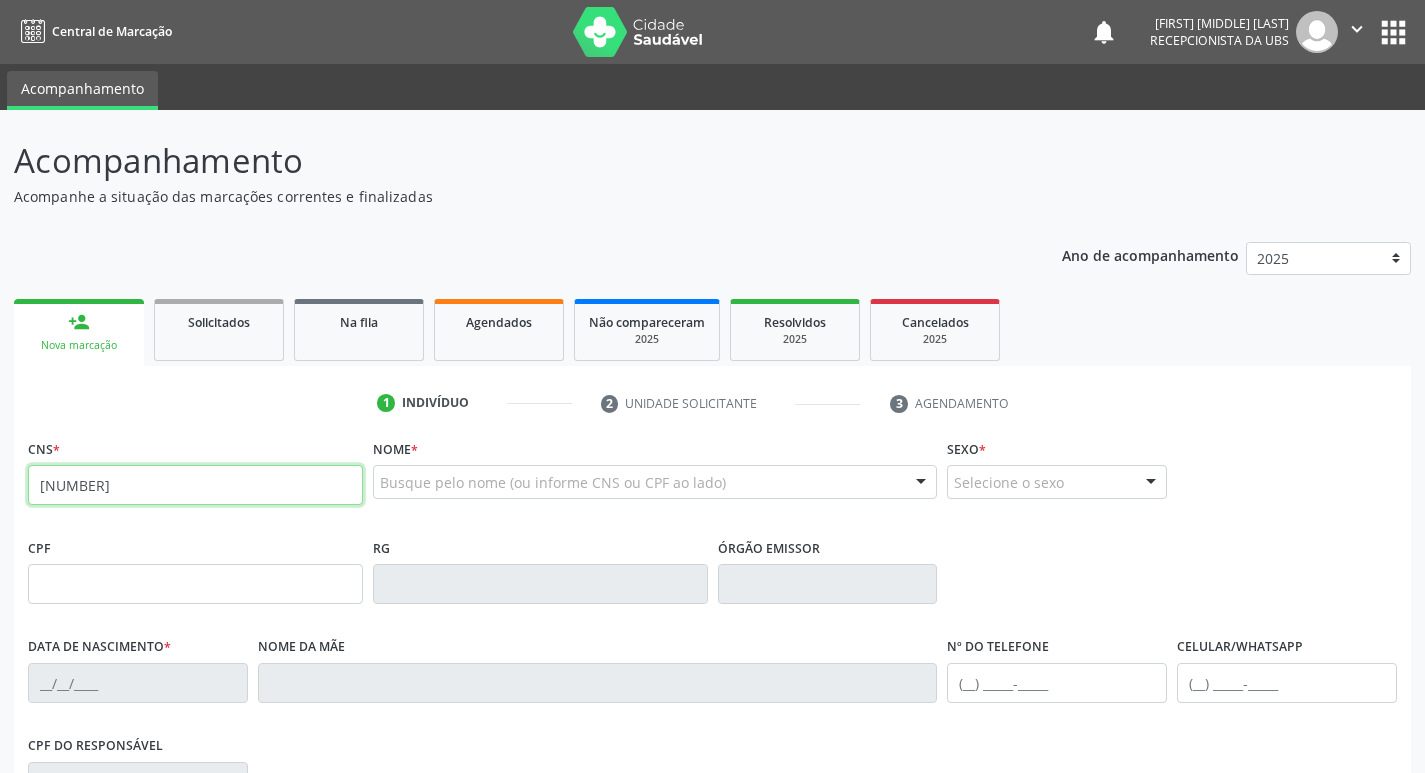 type on "[NUMBER]" 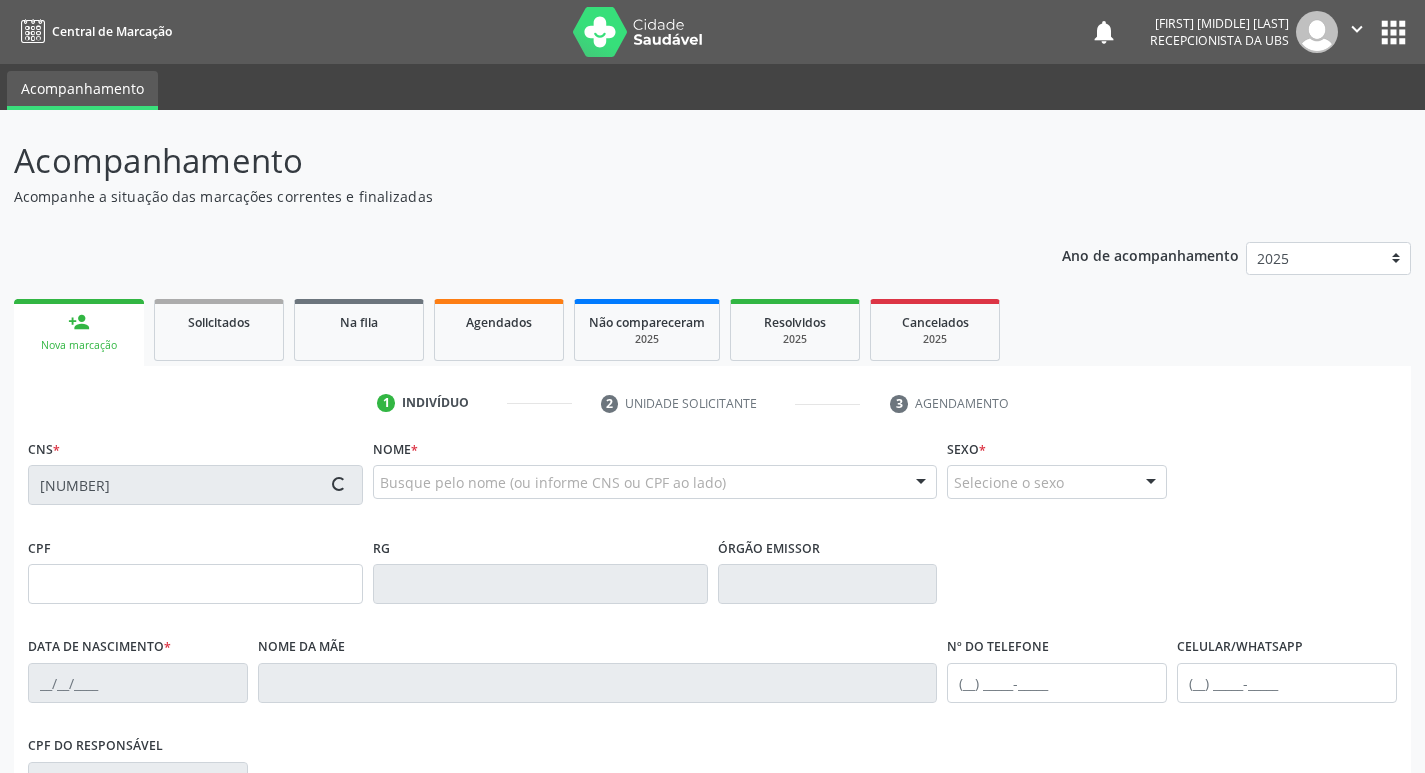 type on "[NUMBER]" 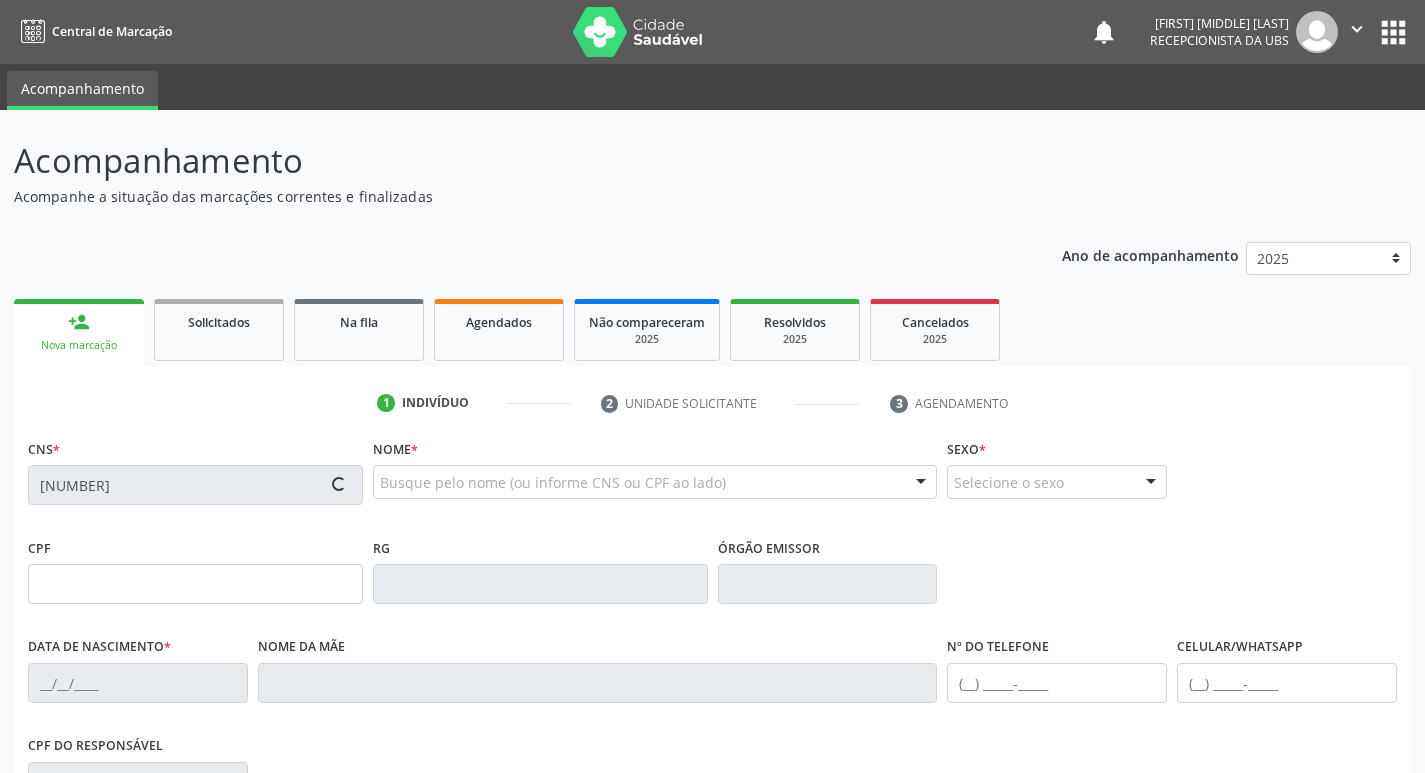 type on "[DATE]" 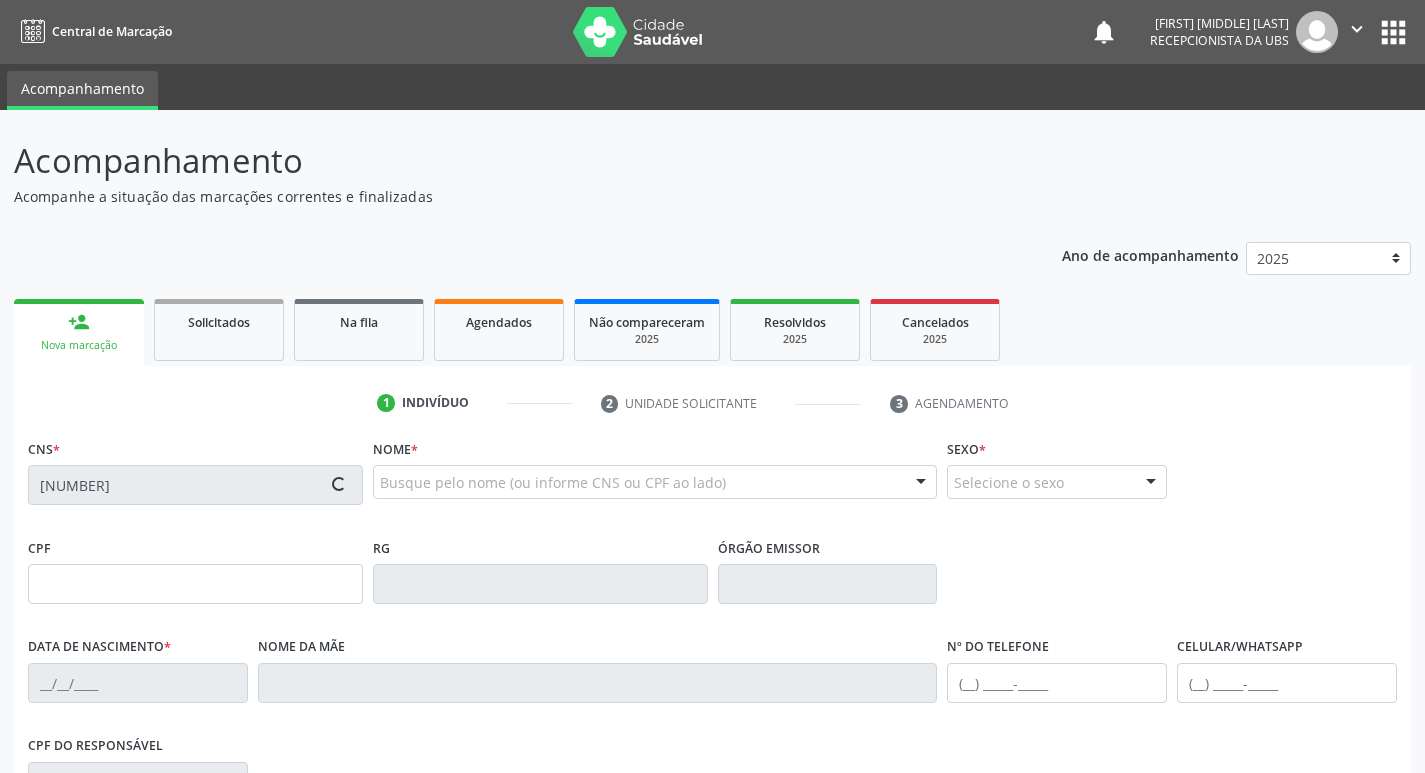 type on "[FIRST] [MIDDLE] [LAST]" 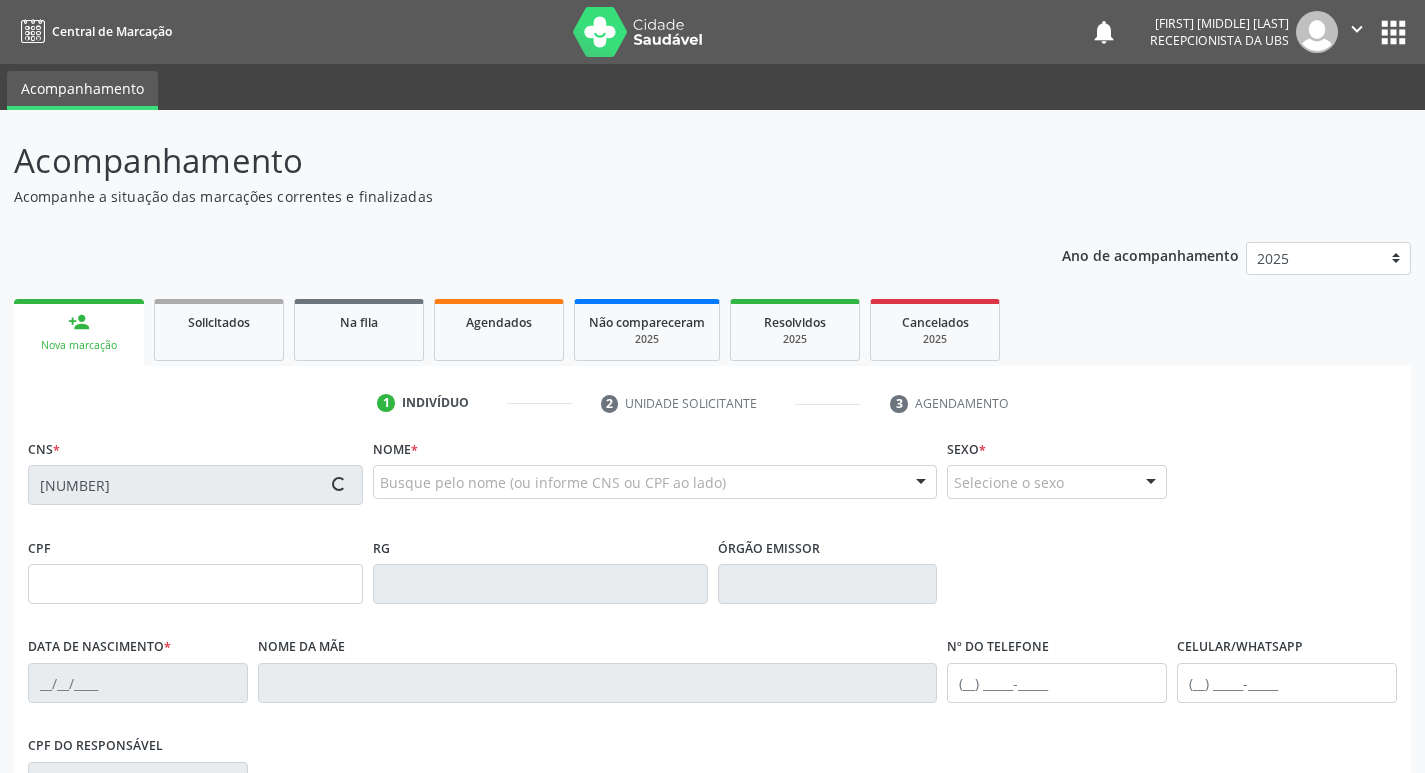 type on "([PHONE])" 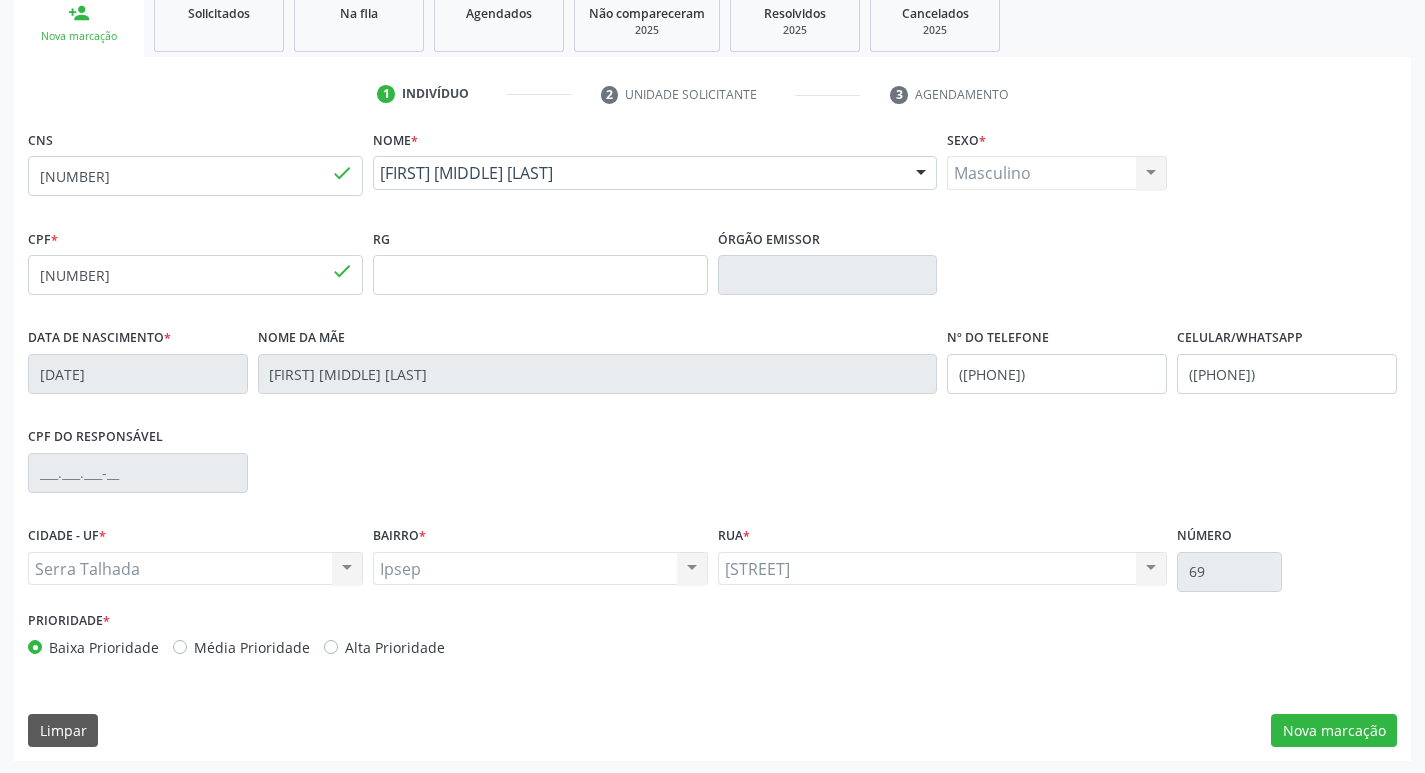 scroll, scrollTop: 311, scrollLeft: 0, axis: vertical 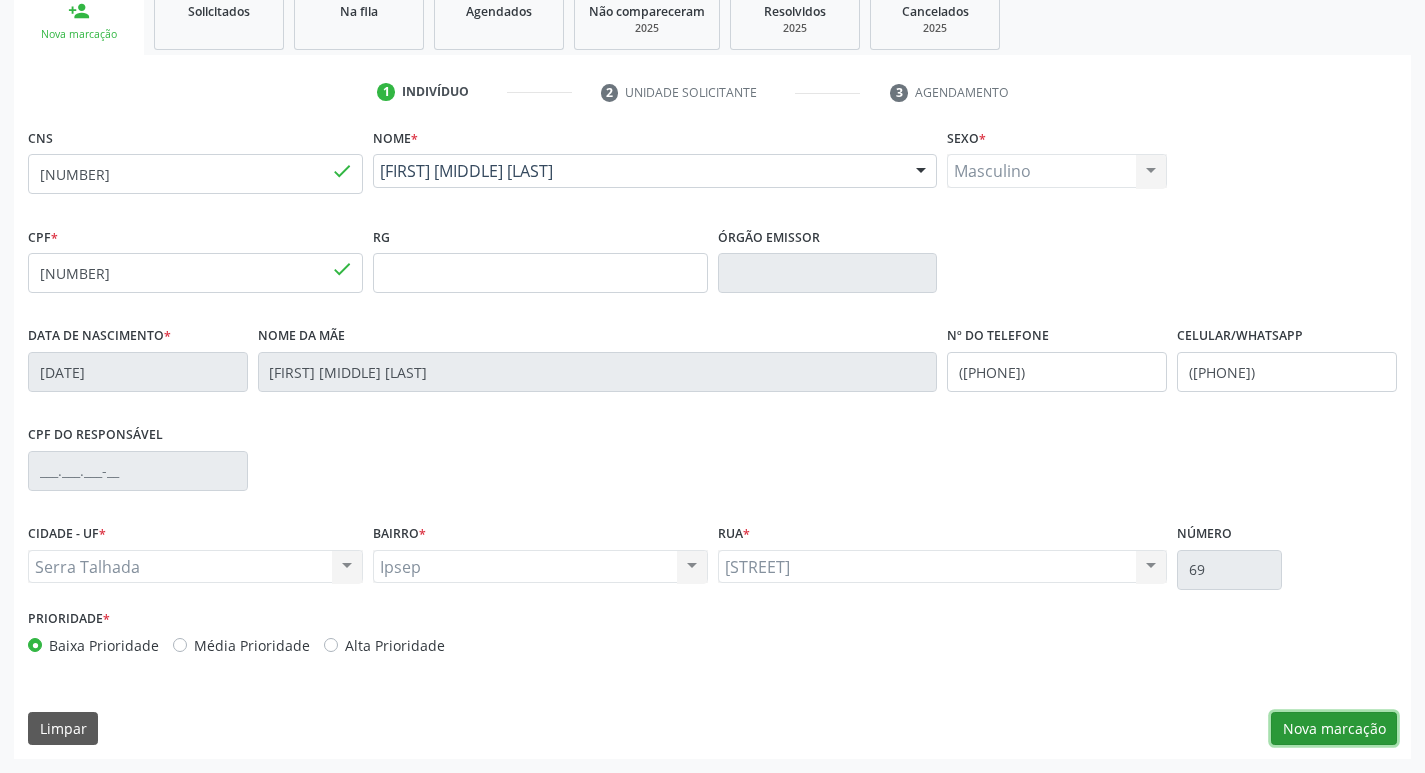 click on "Nova marcação" at bounding box center [1334, 729] 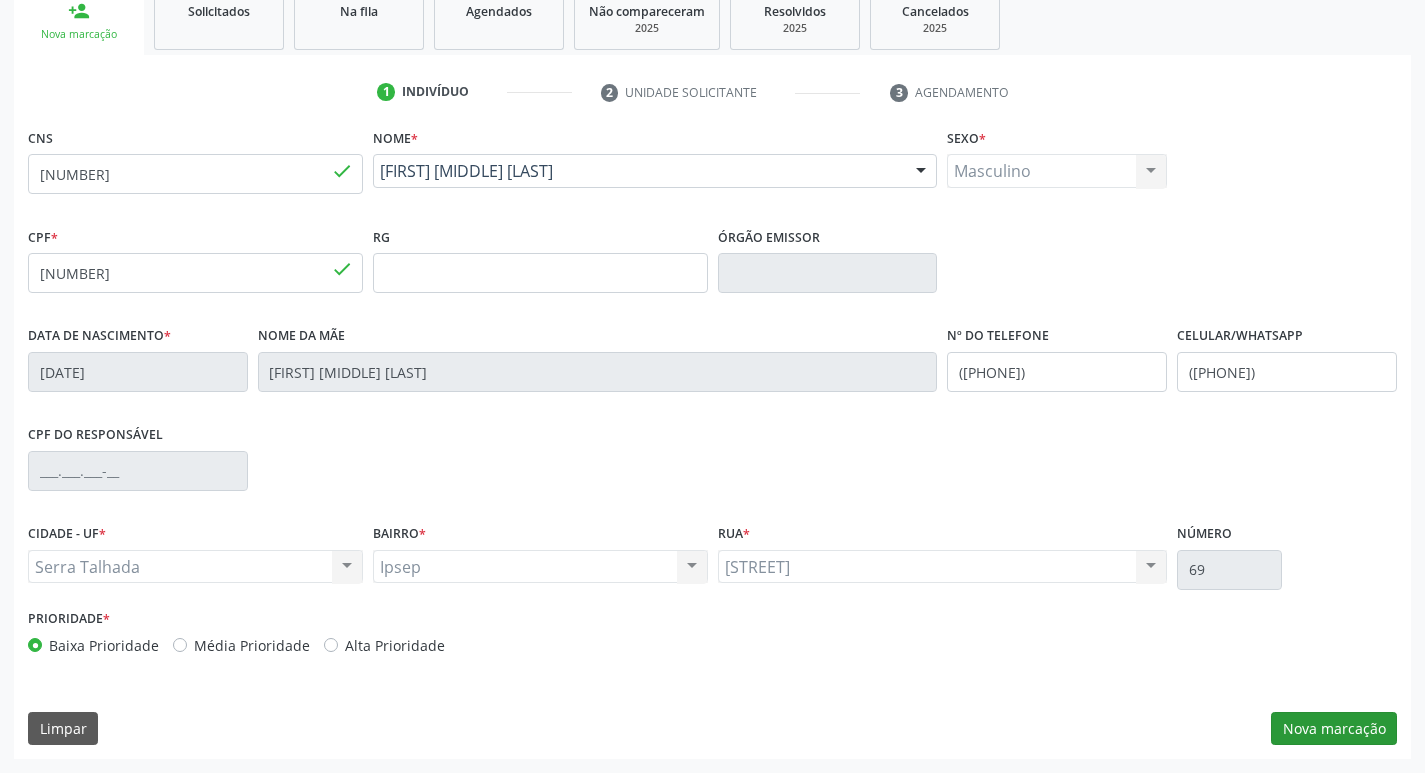scroll, scrollTop: 133, scrollLeft: 0, axis: vertical 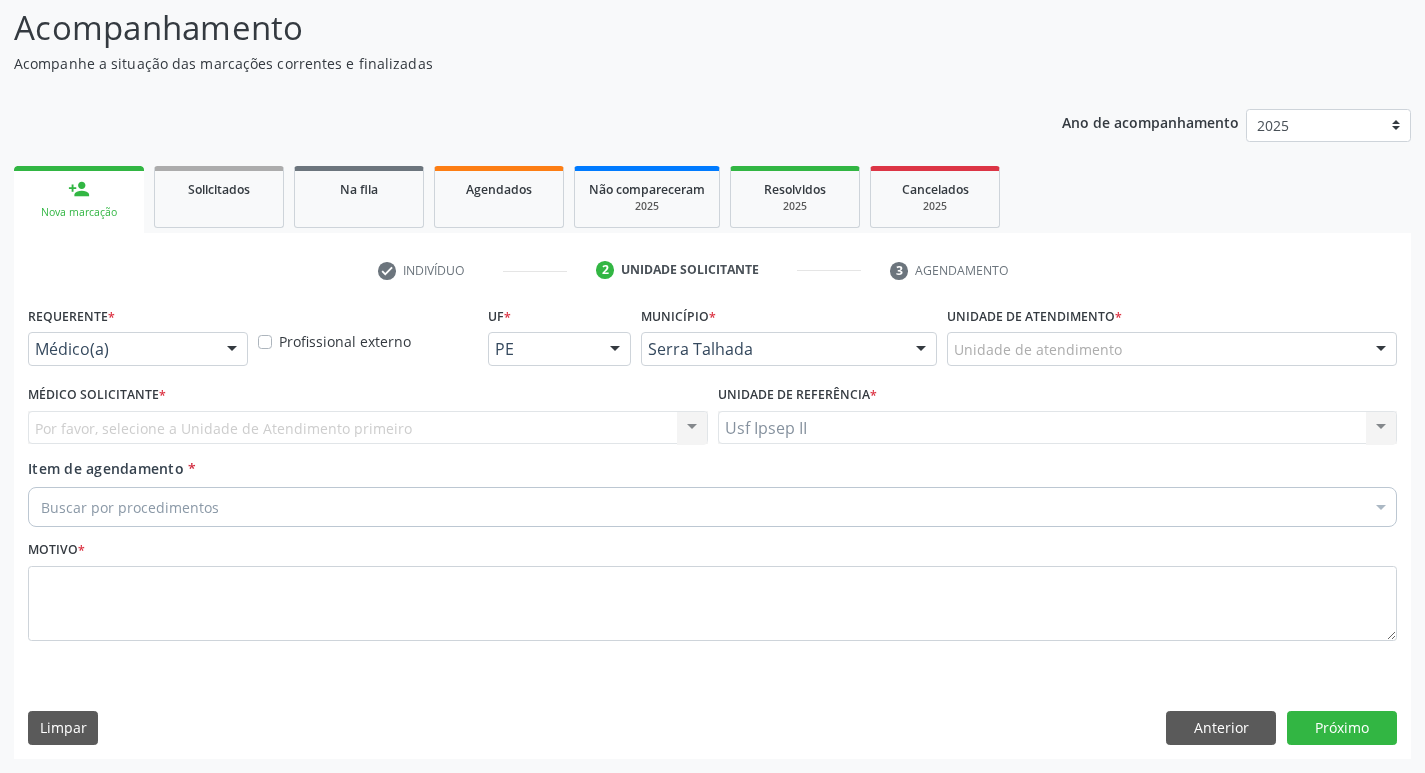 click at bounding box center (232, 350) 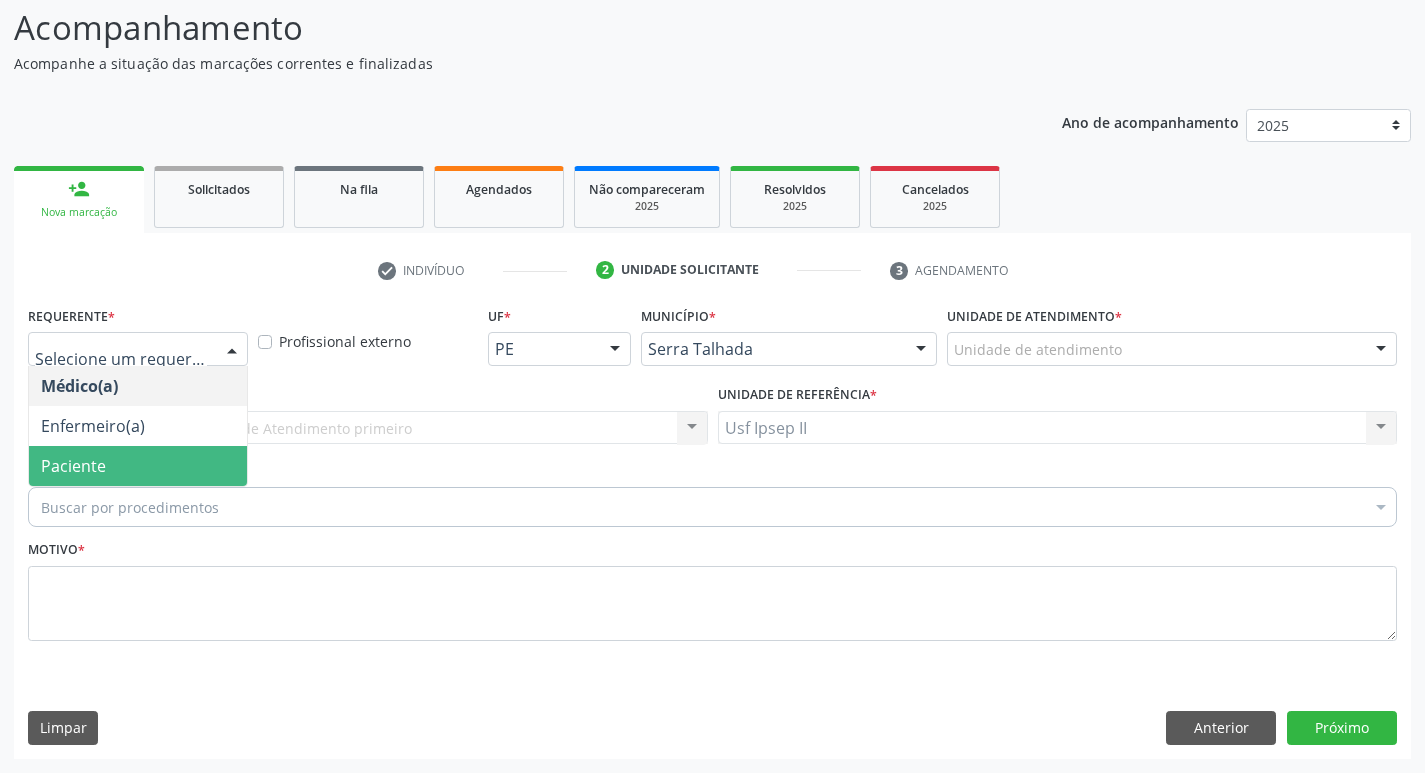 click on "Paciente" at bounding box center (138, 466) 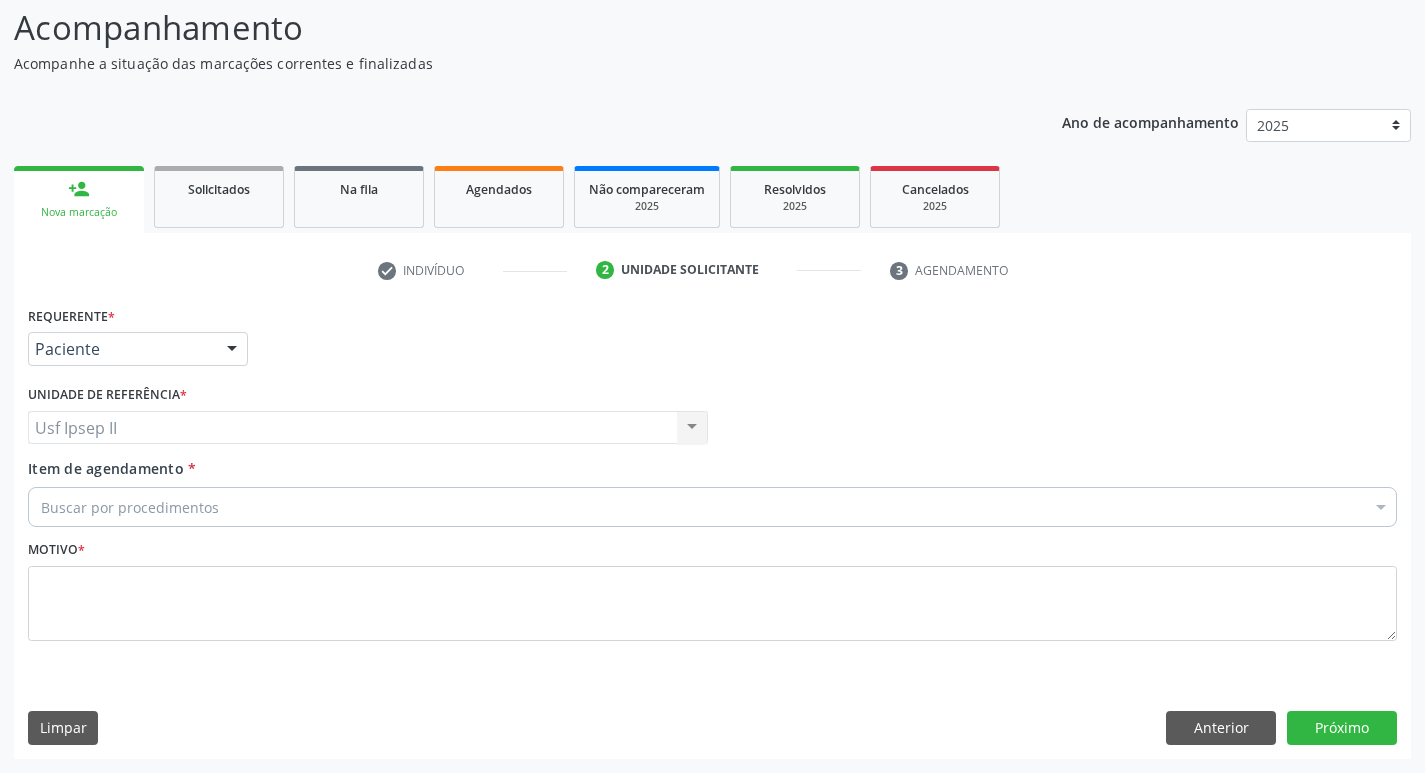 click on "Buscar por procedimentos" at bounding box center (712, 507) 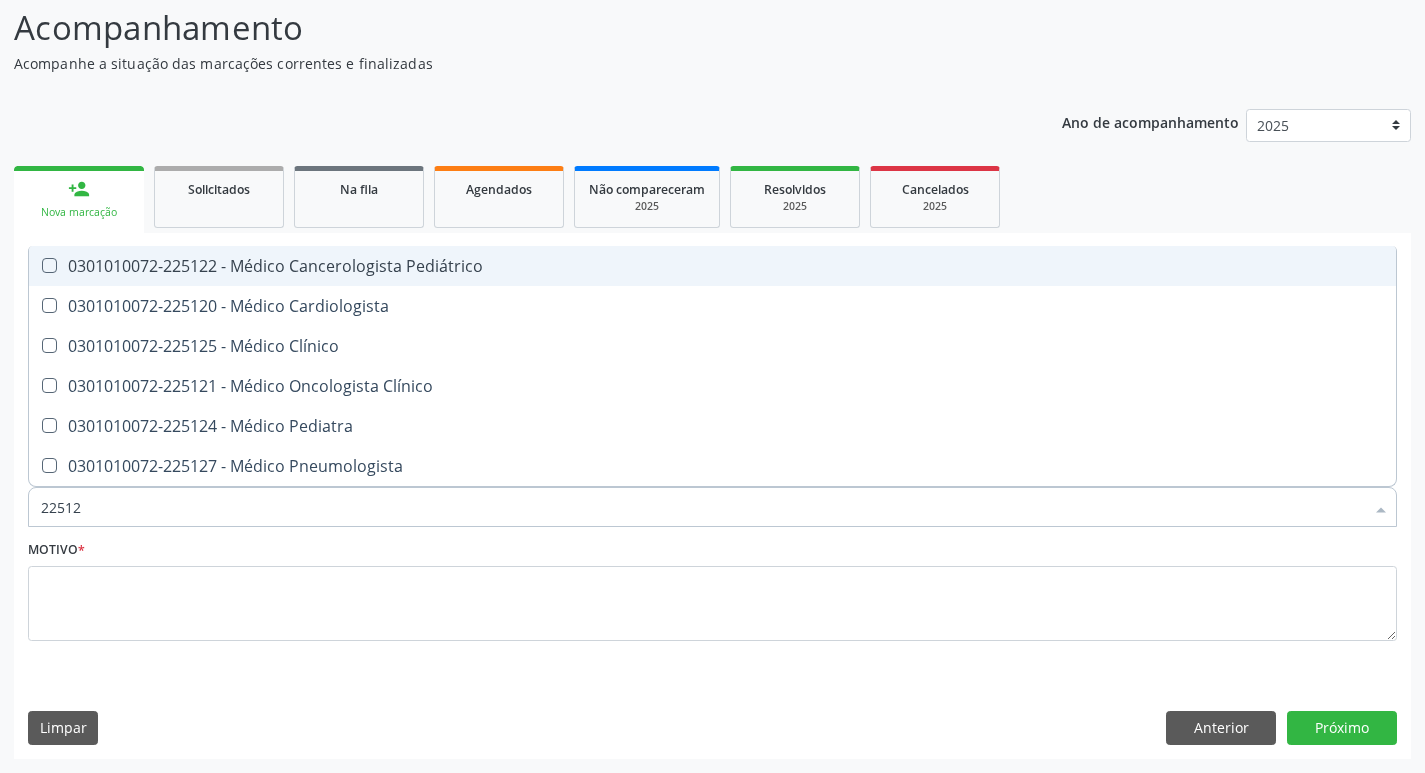 type on "225124" 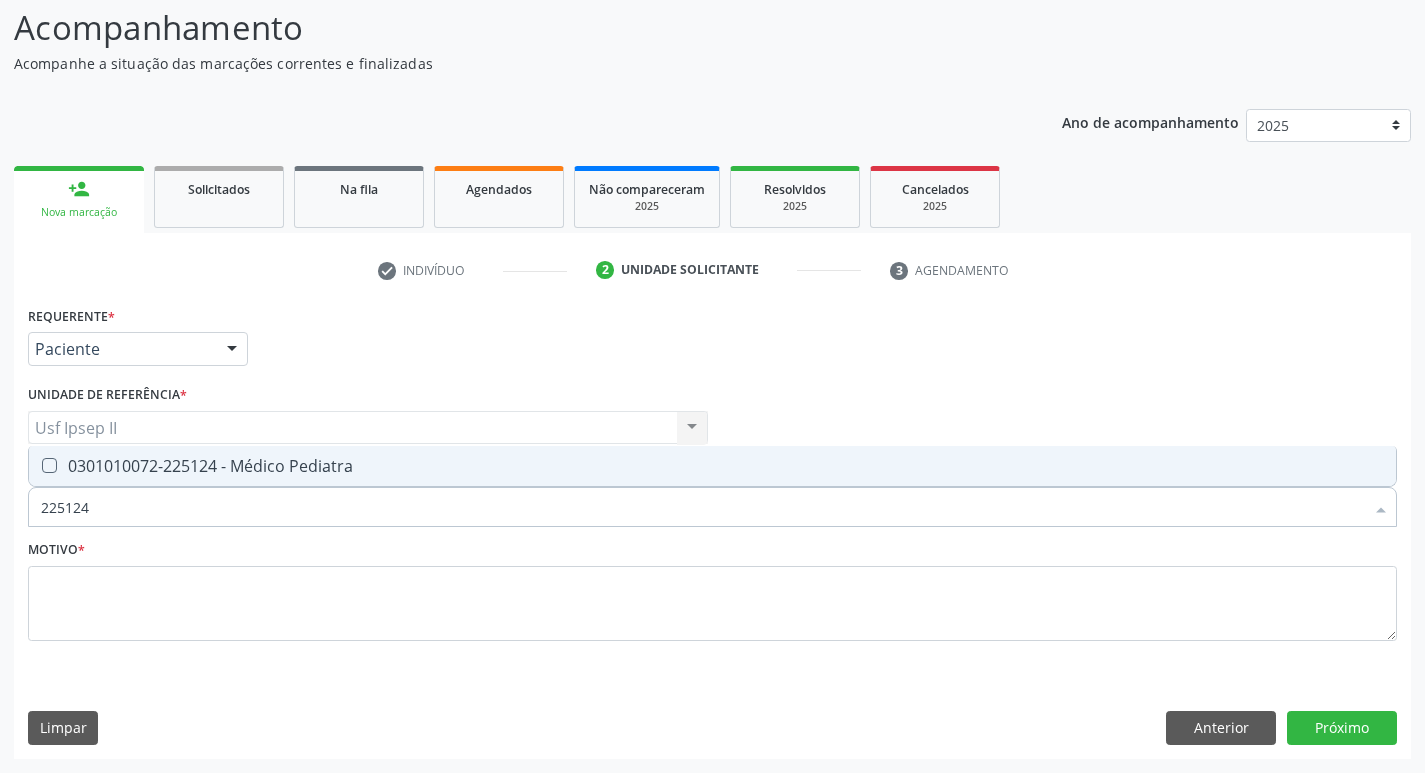 click on "0301010072-225124 - Médico Pediatra" at bounding box center (712, 466) 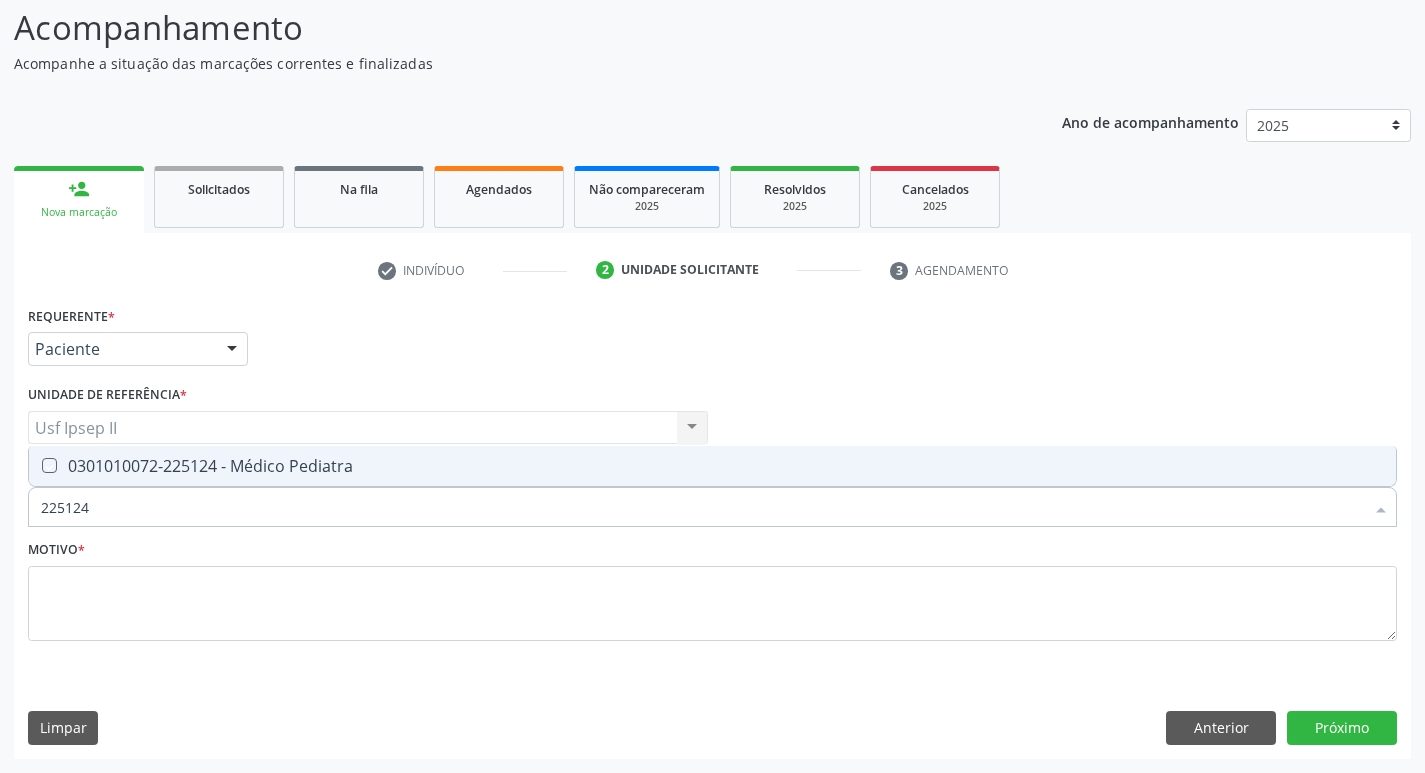 checkbox on "true" 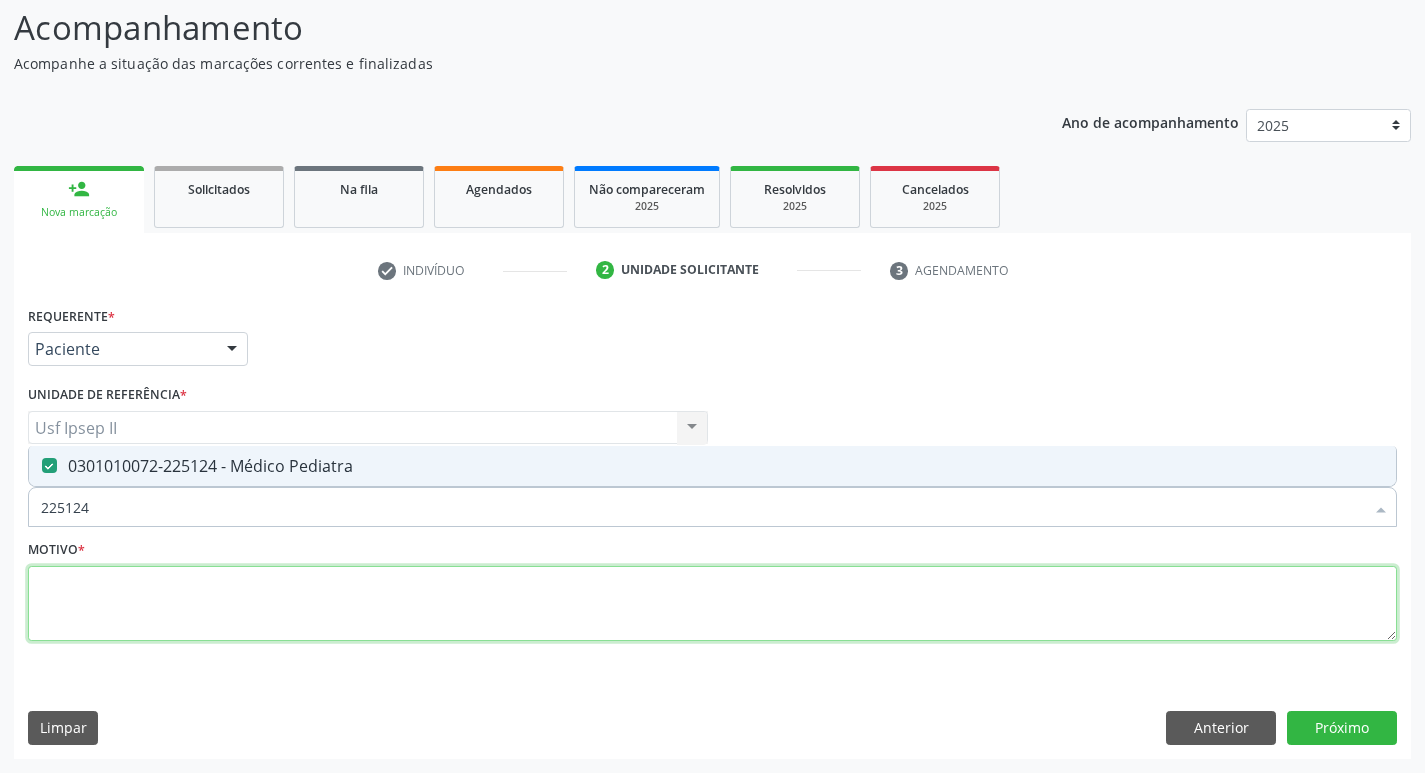 click at bounding box center [712, 604] 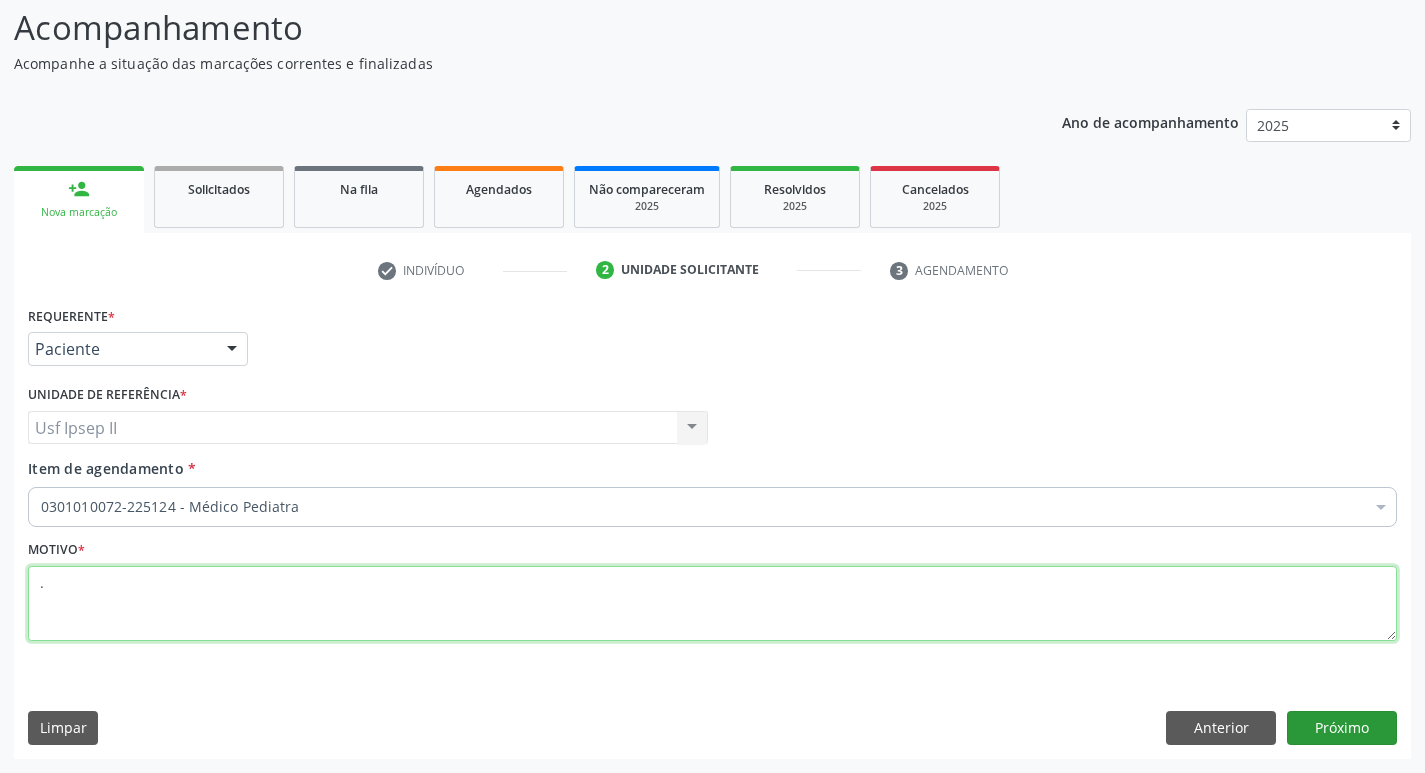 type on "." 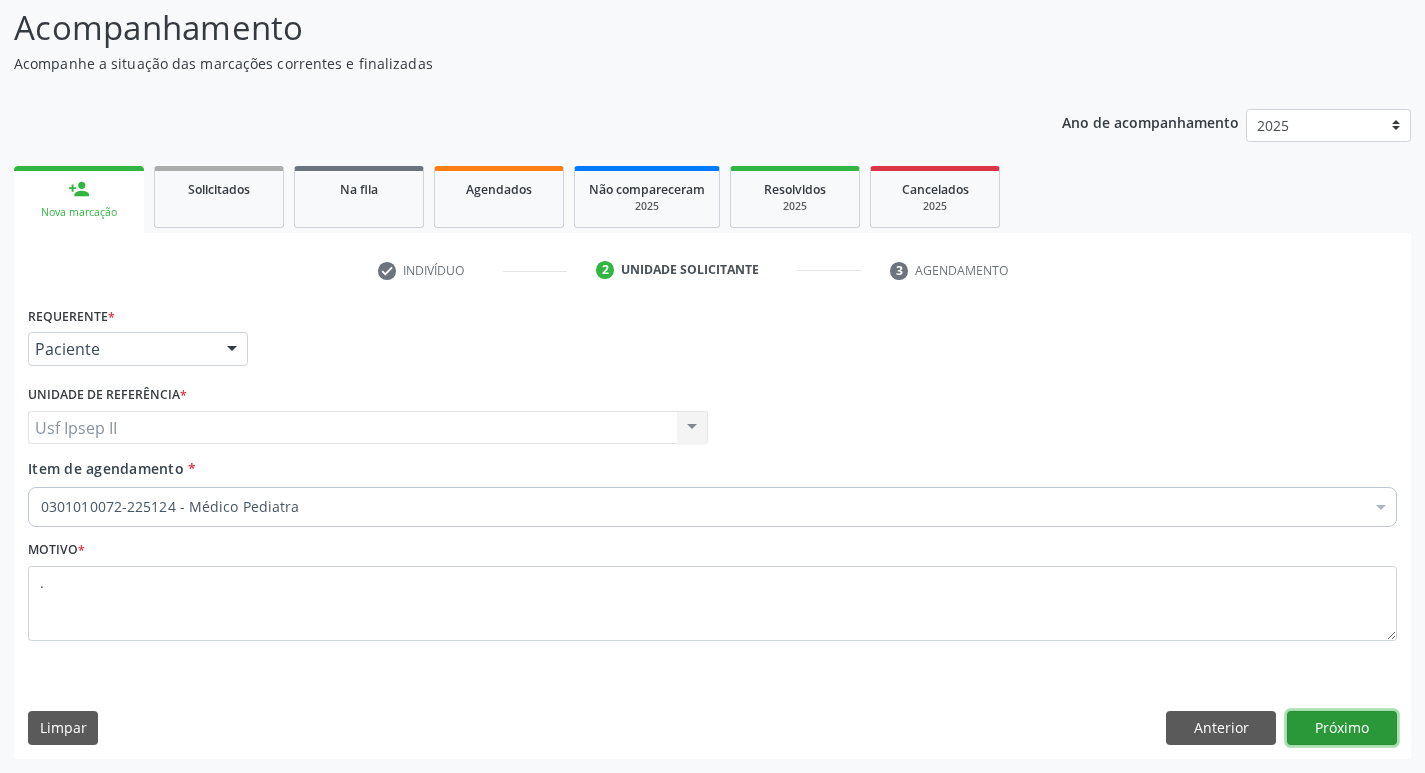 click on "Próximo" at bounding box center [1342, 728] 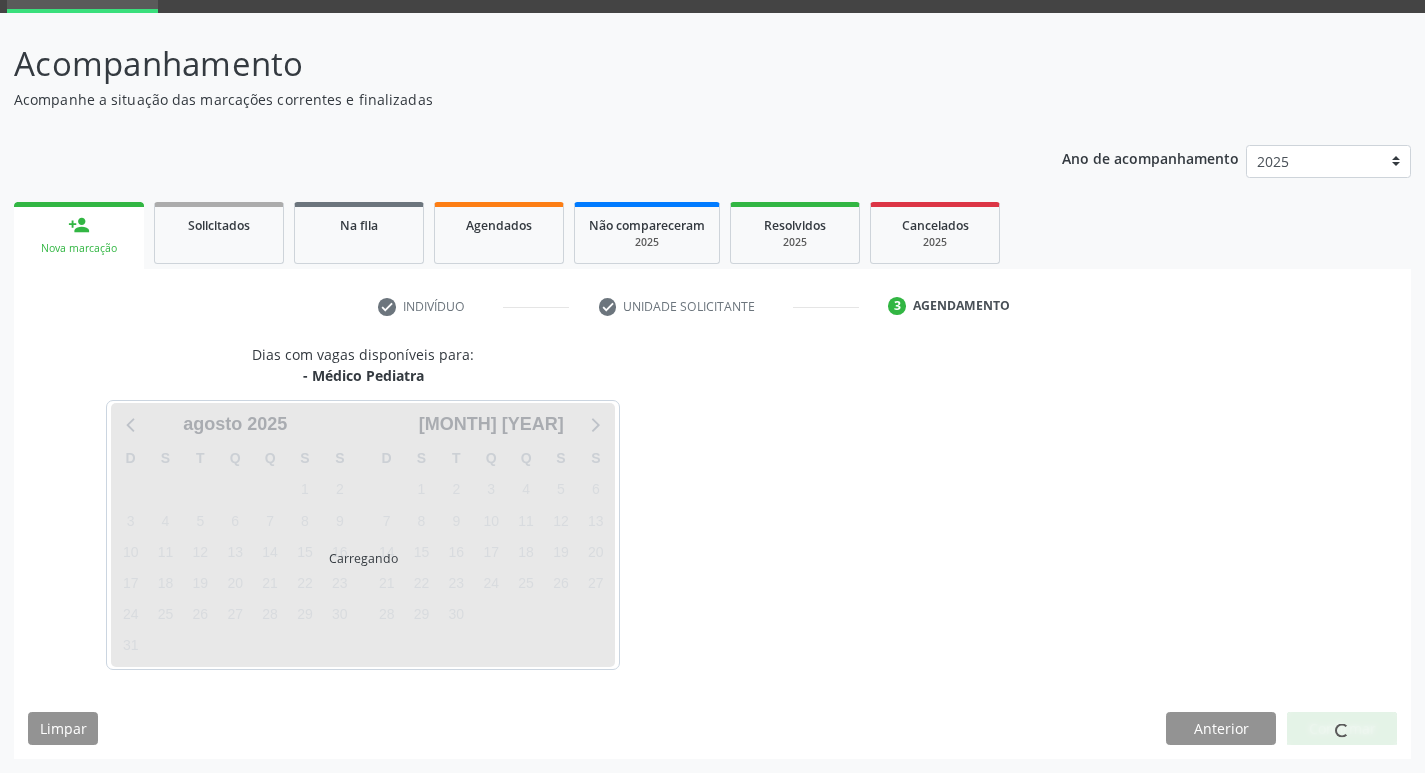 scroll, scrollTop: 97, scrollLeft: 0, axis: vertical 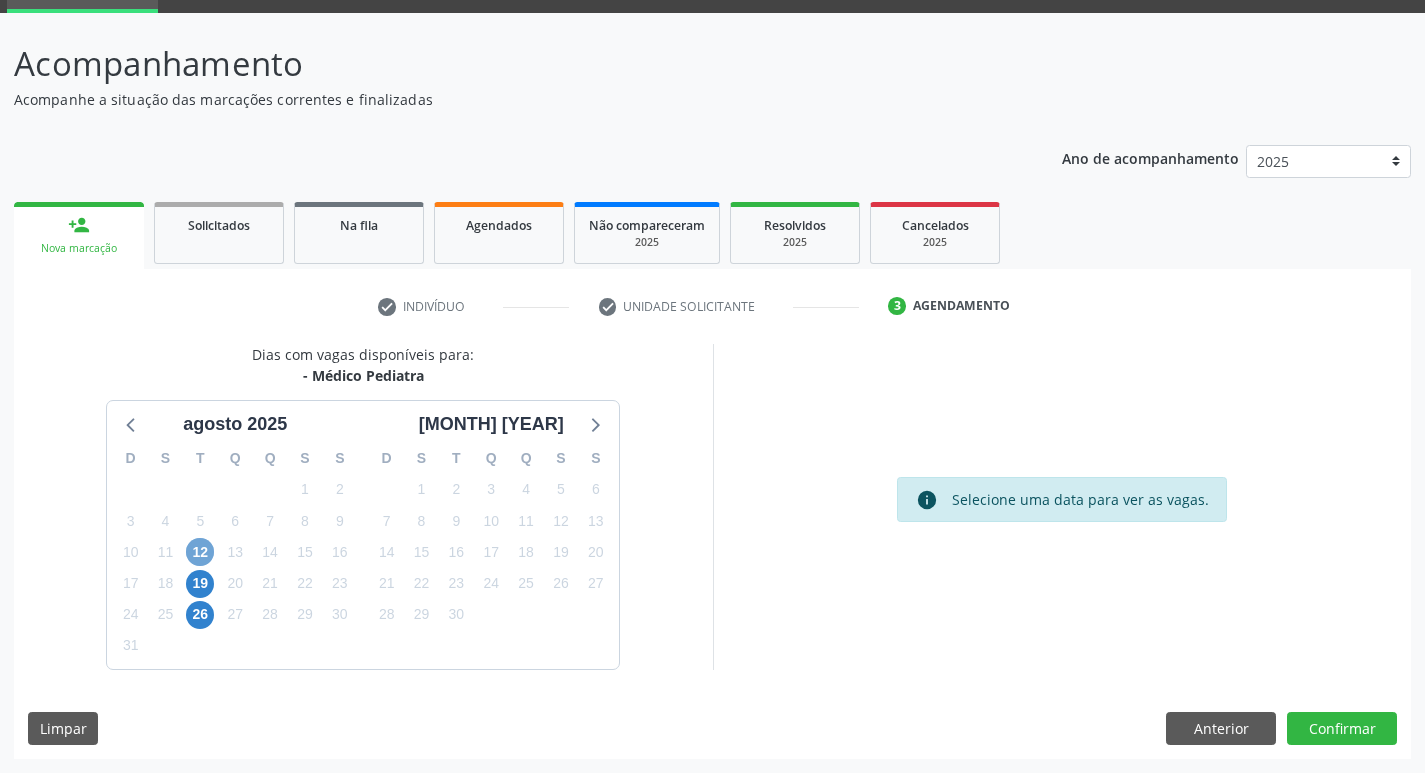 click on "12" at bounding box center [200, 552] 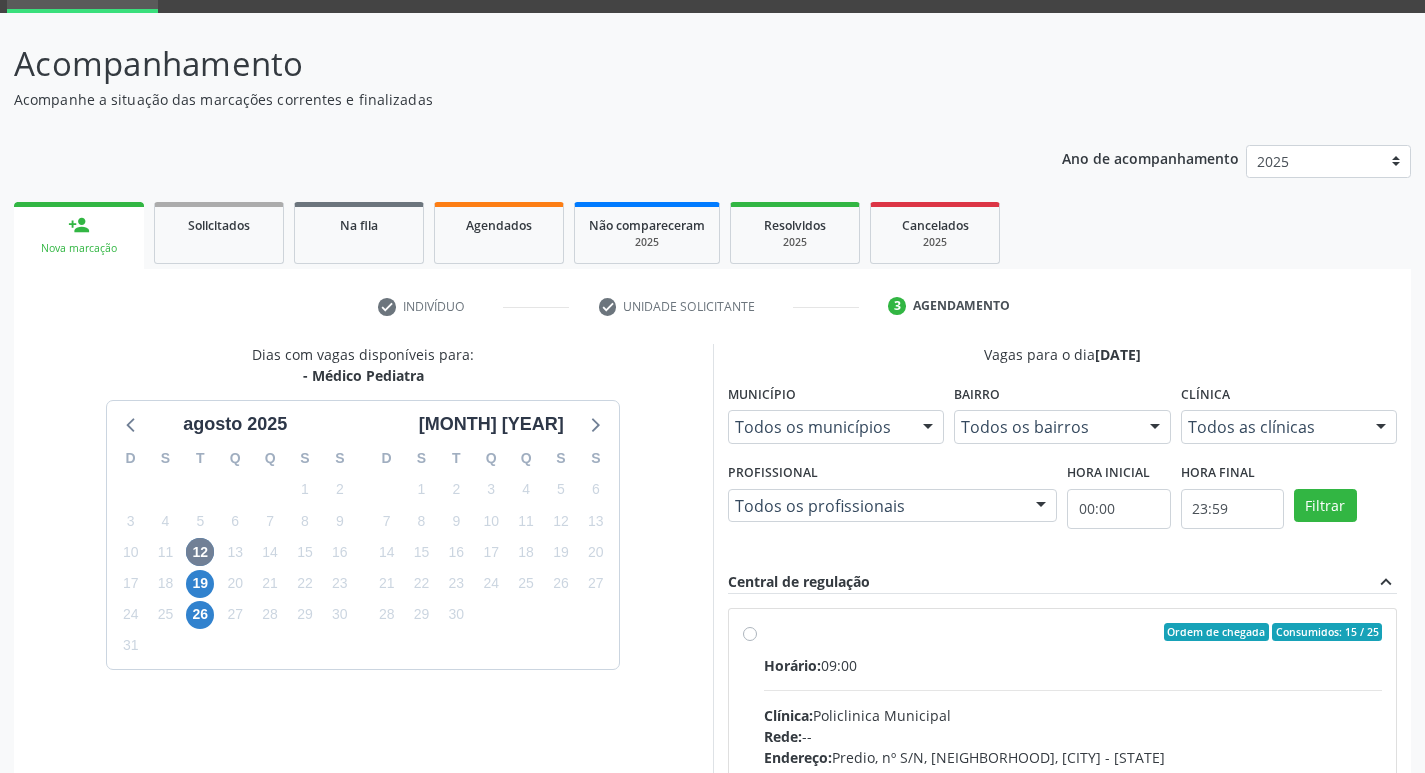 click on "Ordem de chegada
Consumidos: 15 / 25
Horário:   09:00
Clínica:  Policlinica Municipal
Rede:
--
Endereço:   Predio, nº S/N, [NEIGHBORHOOD], [CITY] - [STATE]
Telefone:   [PHONE]
Profissional:
--
Informações adicionais sobre o atendimento
Idade de atendimento:
Sem restrição
Gênero(s) atendido(s):
Sem restrição
Informações adicionais:
--" at bounding box center [1073, 776] 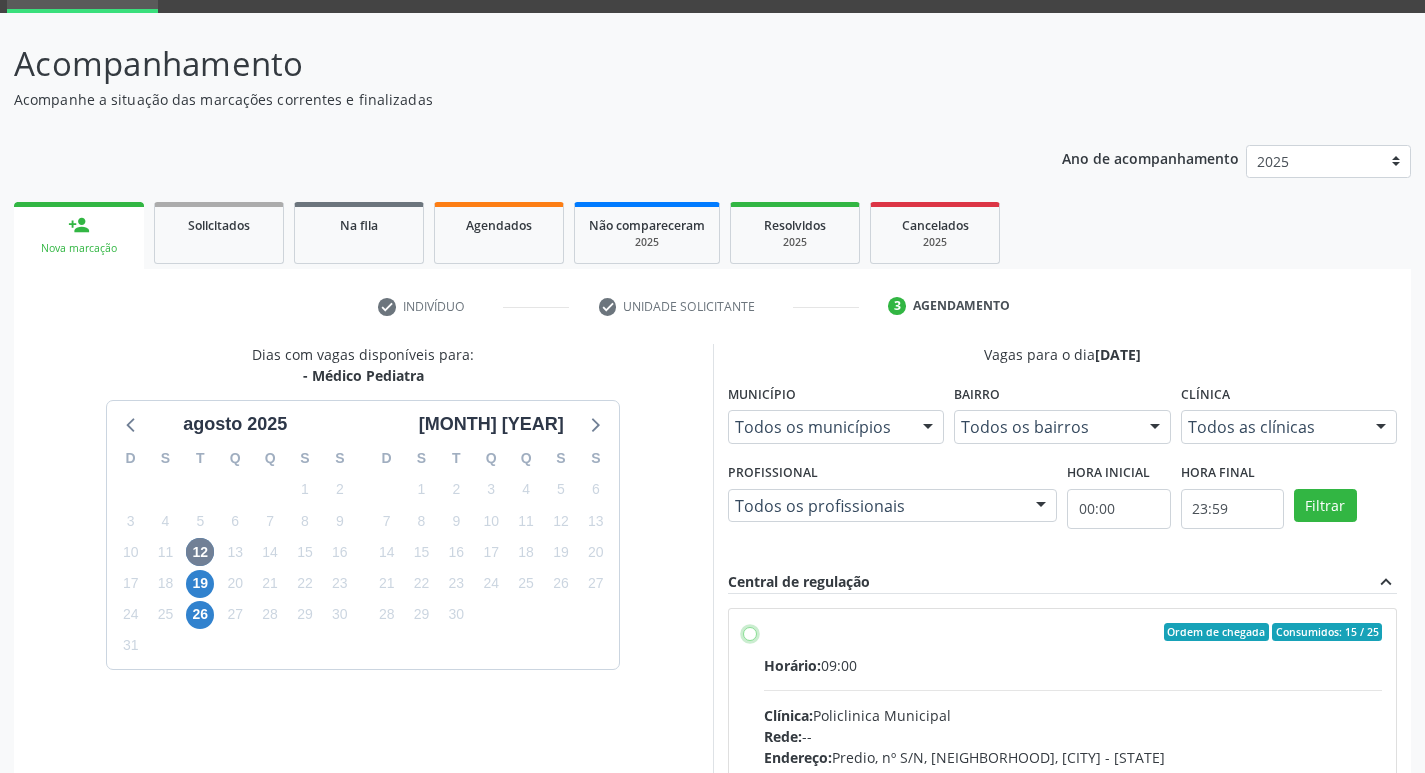 radio on "true" 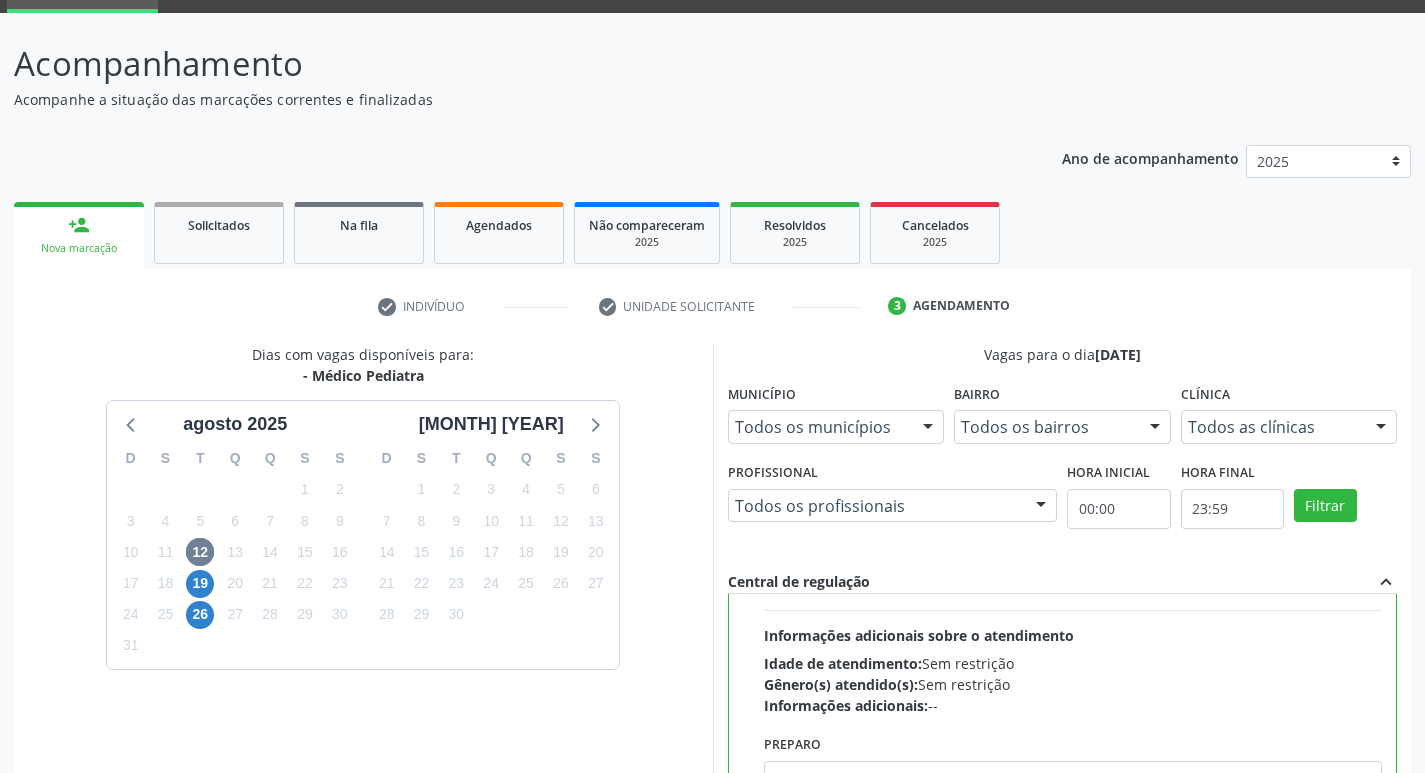 scroll, scrollTop: 300, scrollLeft: 0, axis: vertical 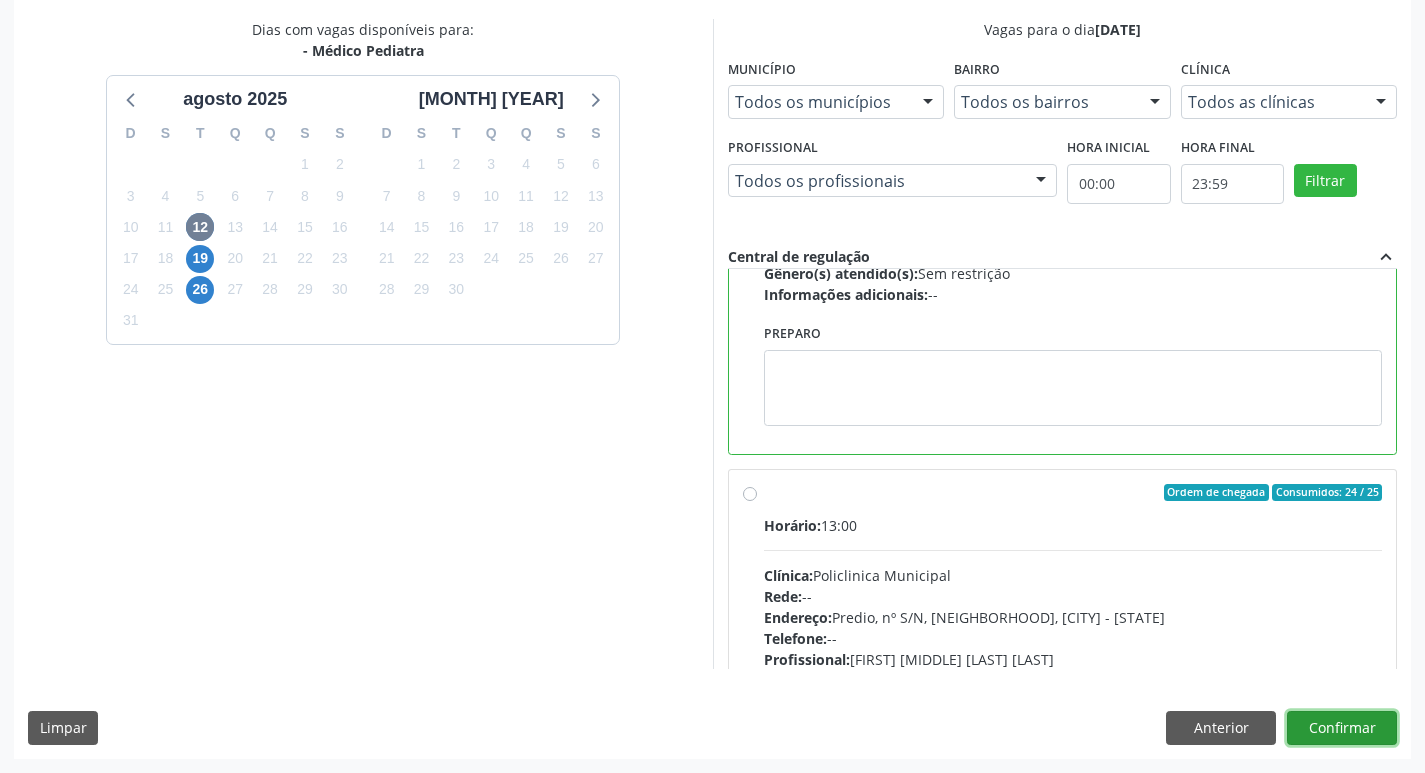 click on "Confirmar" at bounding box center [1342, 728] 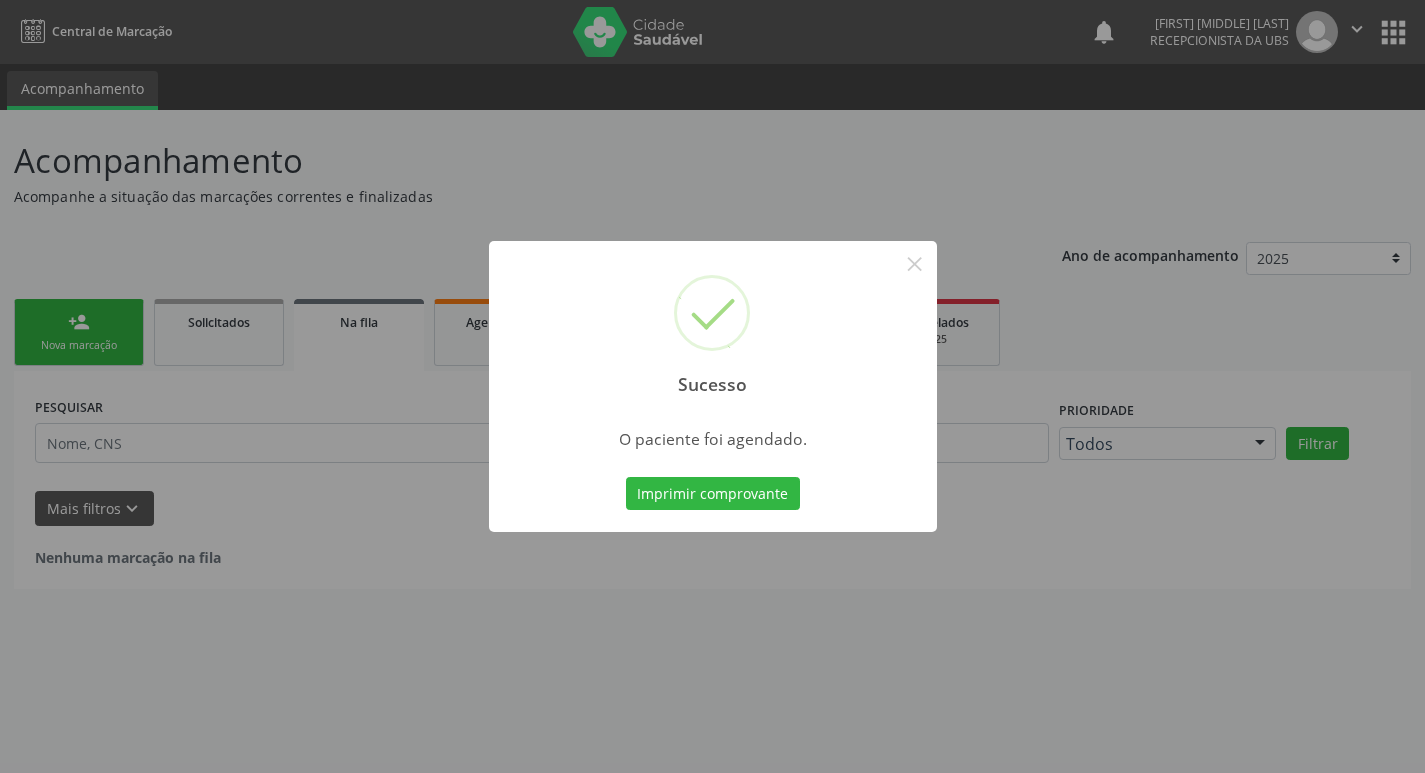 scroll, scrollTop: 0, scrollLeft: 0, axis: both 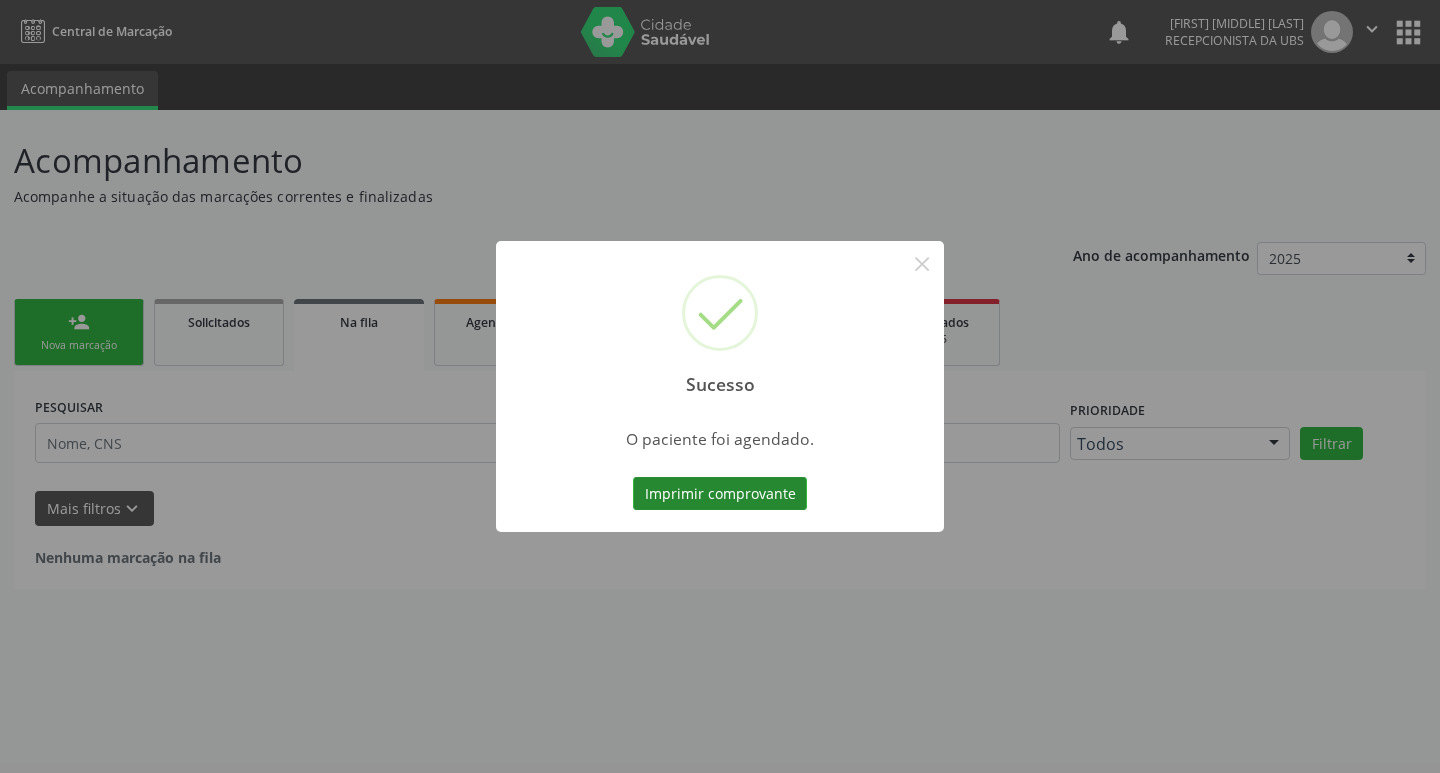click on "Imprimir comprovante" at bounding box center (720, 494) 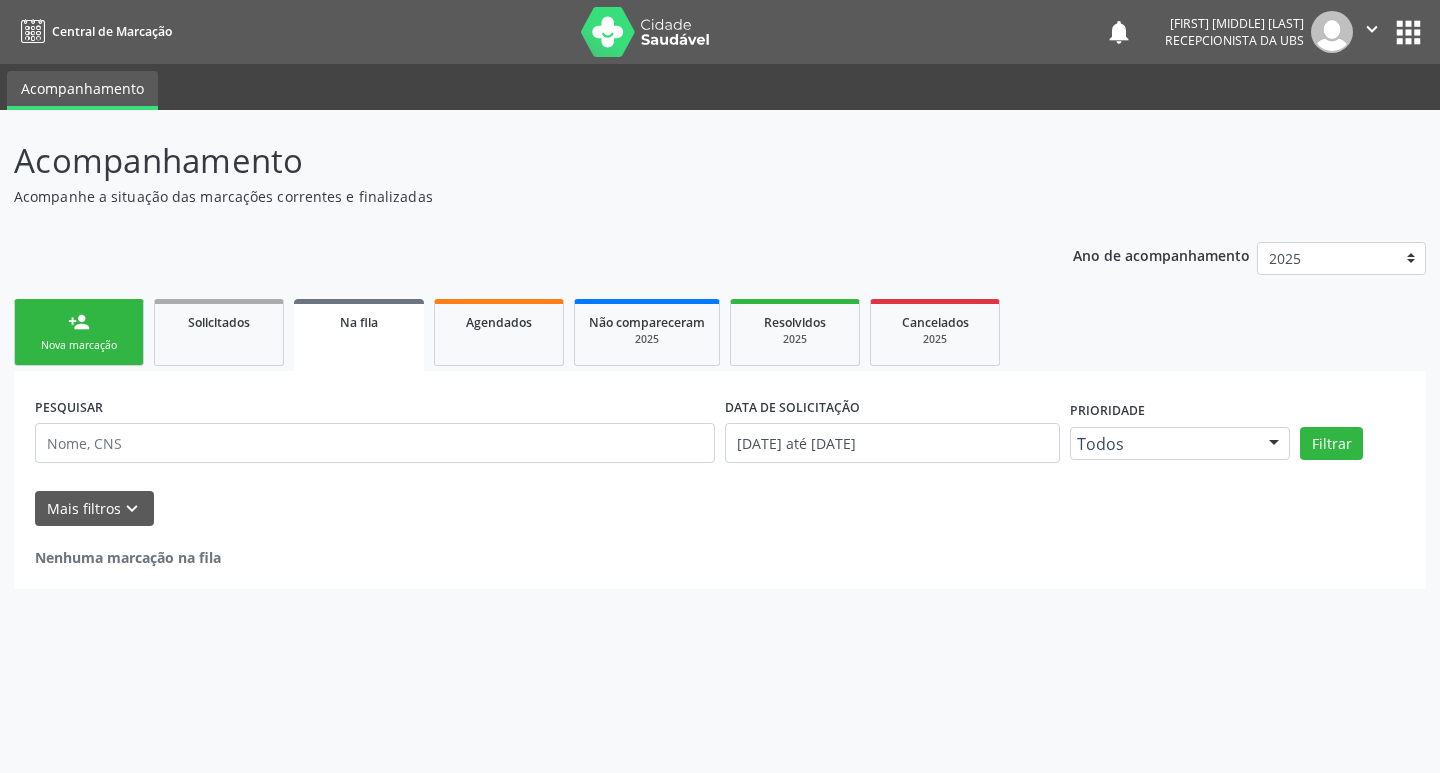 click on "person_add" at bounding box center [79, 322] 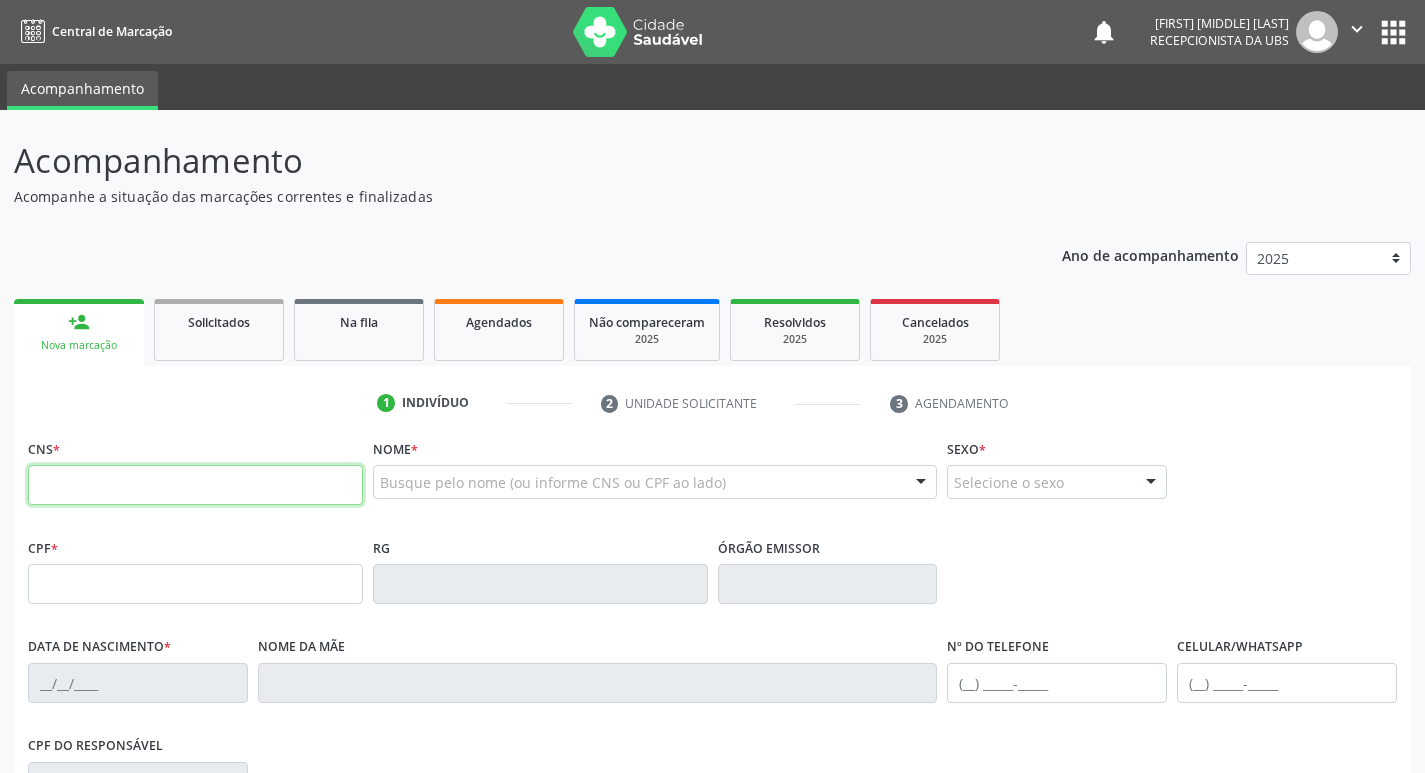 click at bounding box center [195, 485] 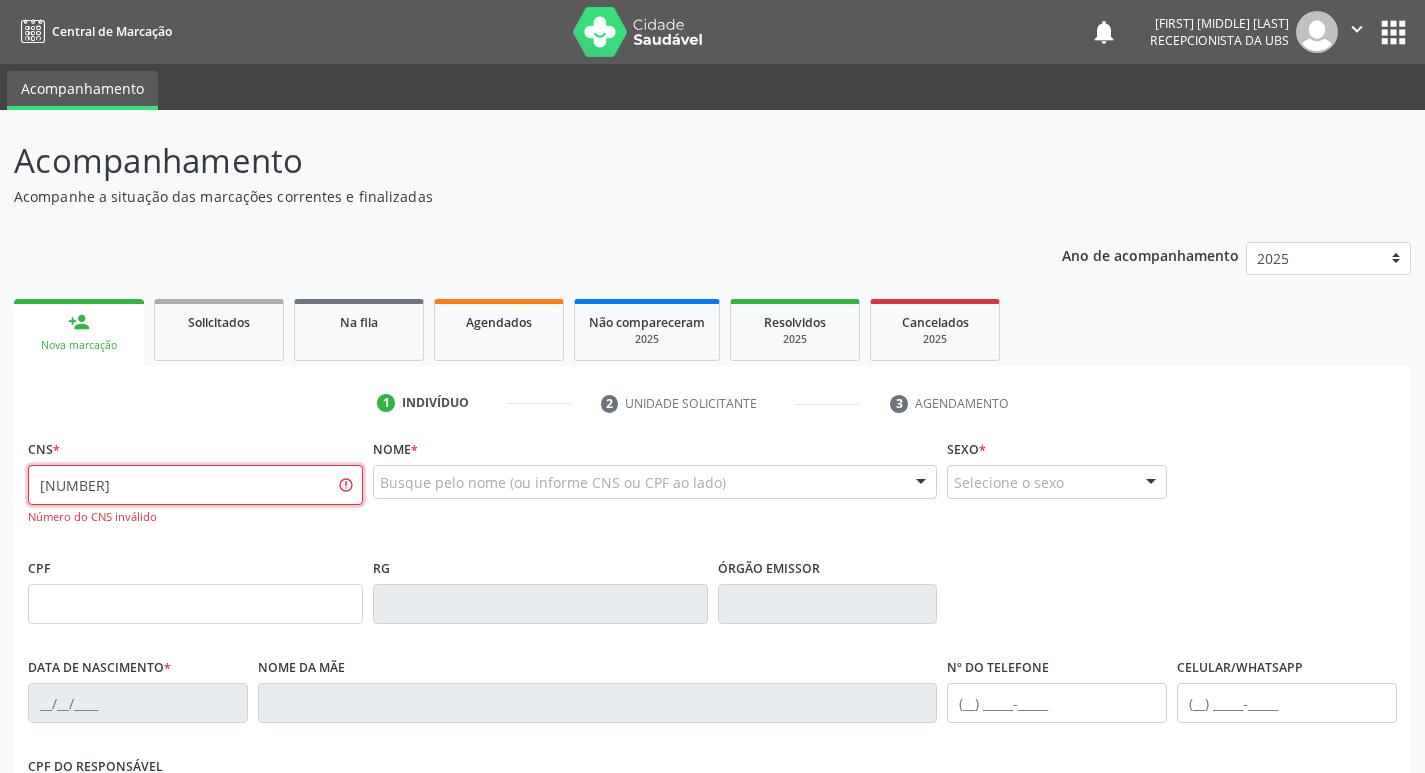 click on "[NUMBER]" at bounding box center [195, 485] 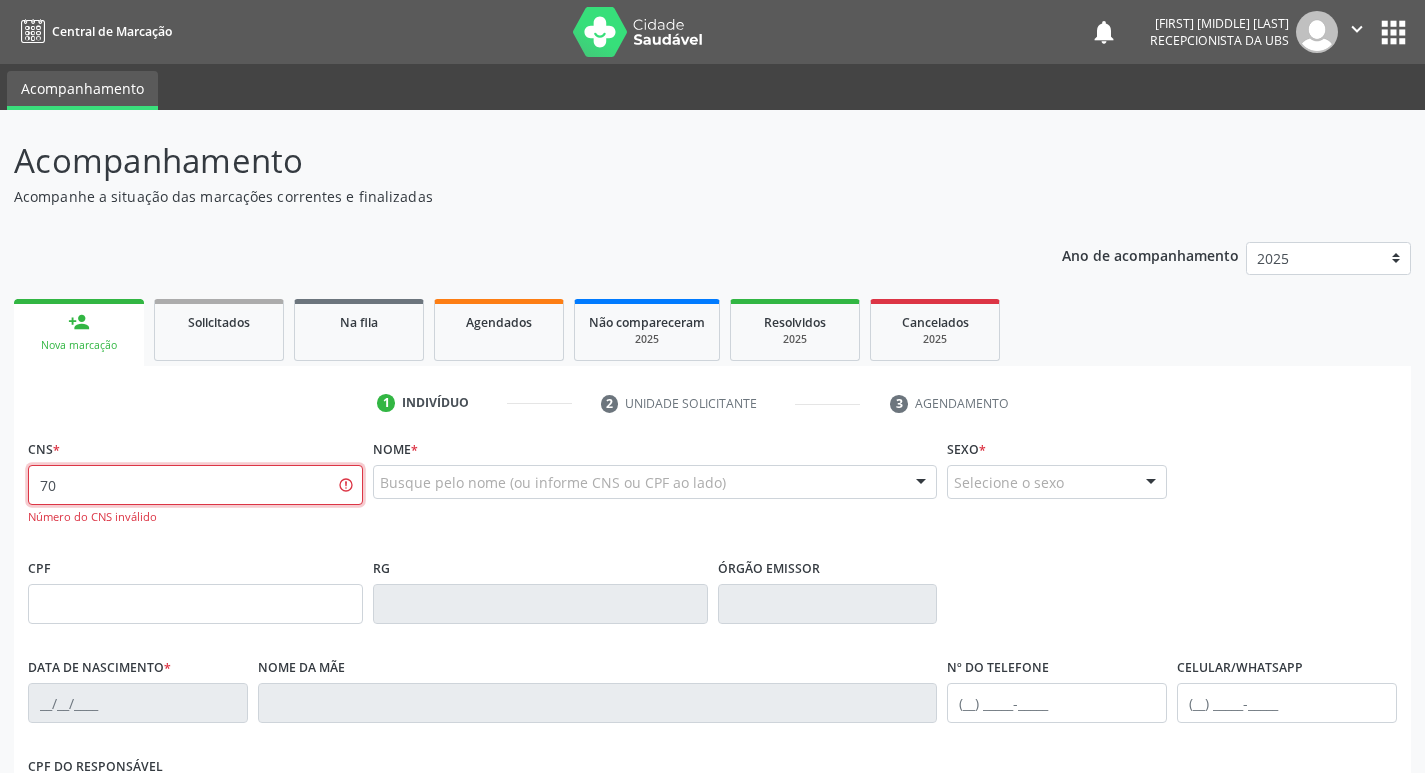 type on "7" 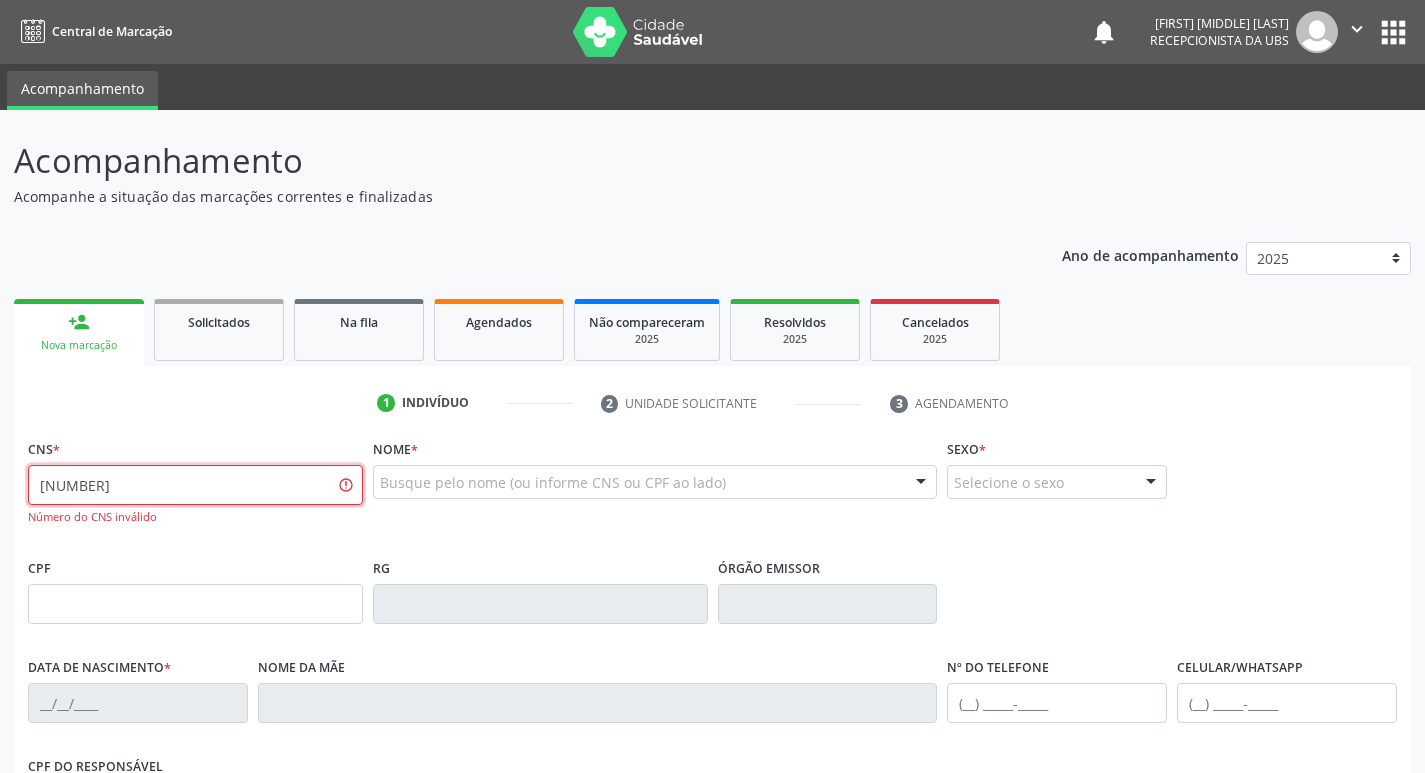 type on "[NUMBER]" 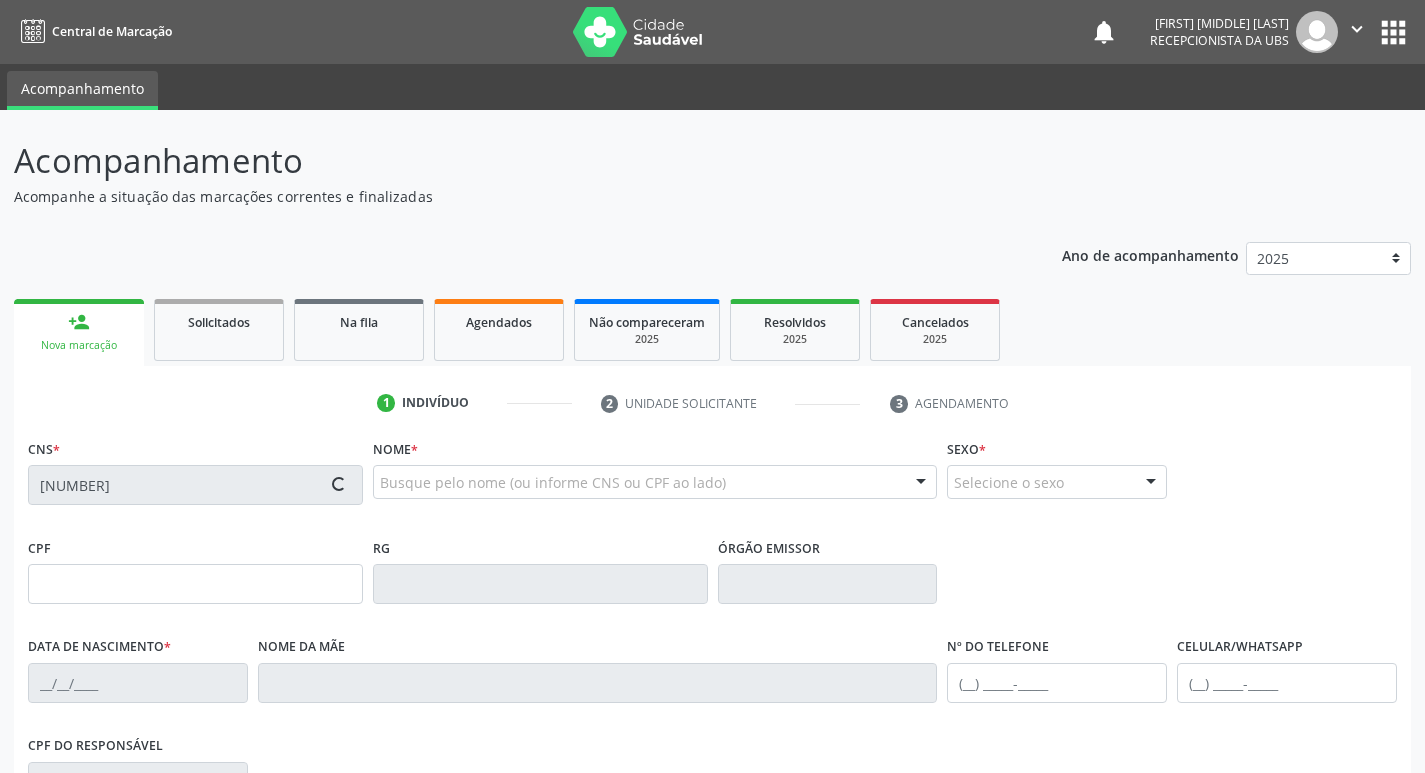 type on "[NUMBER]" 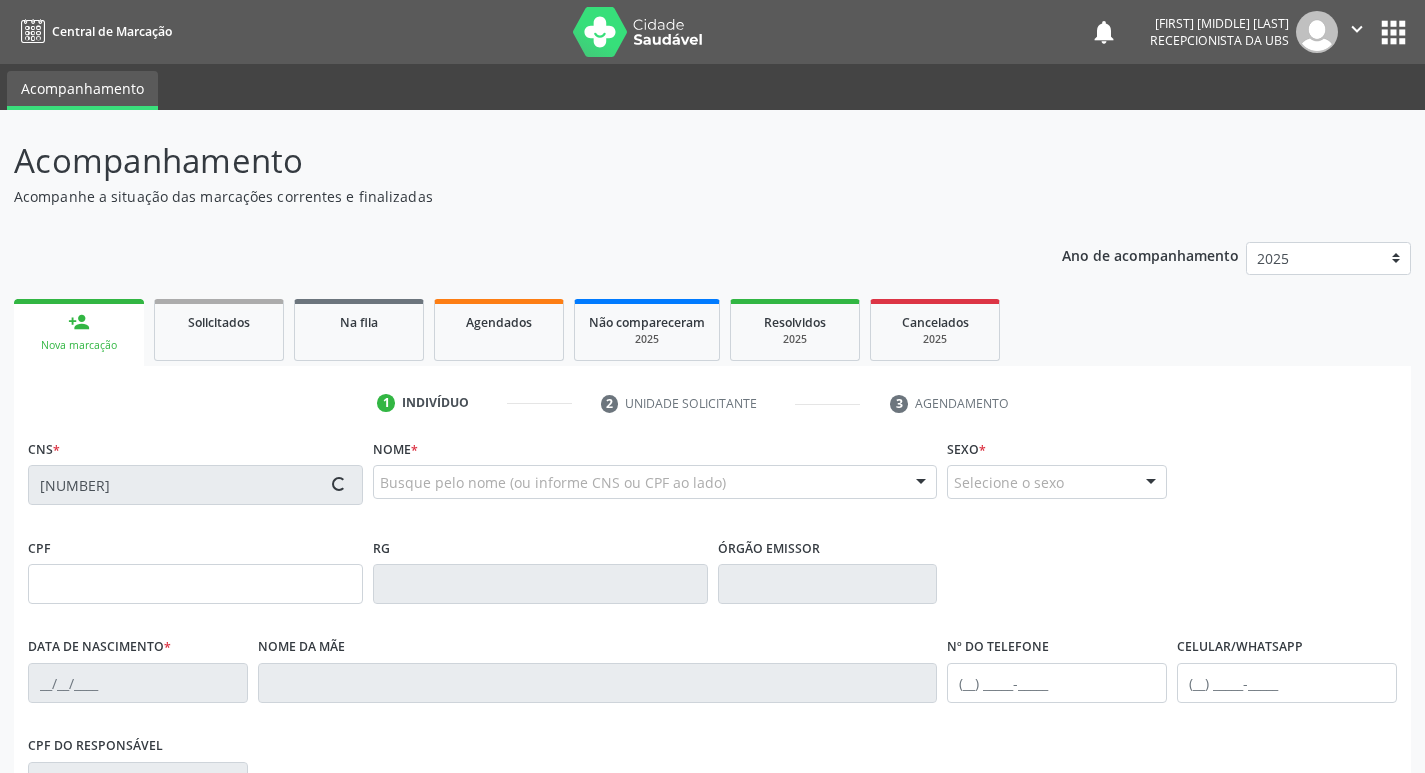 type on "[DATE]" 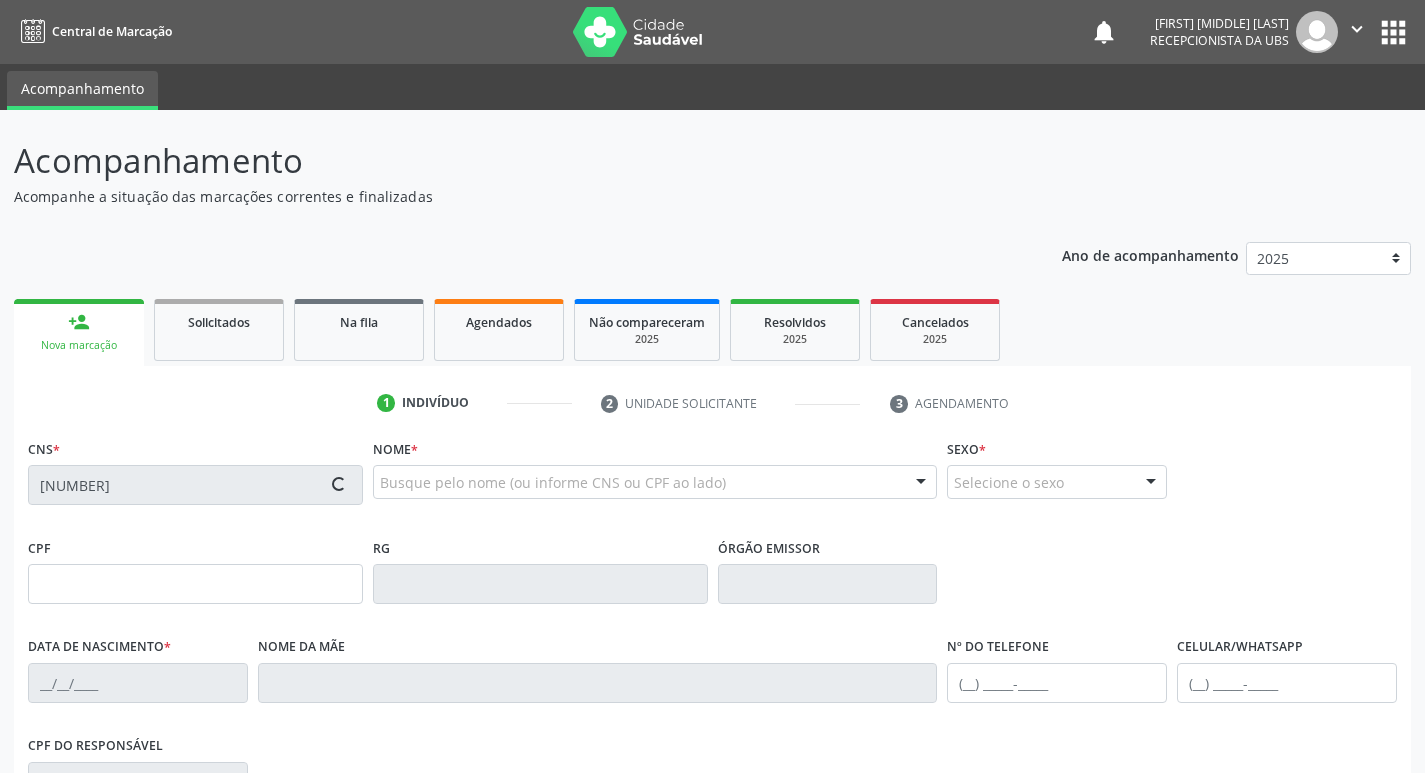 type on "([PHONE])" 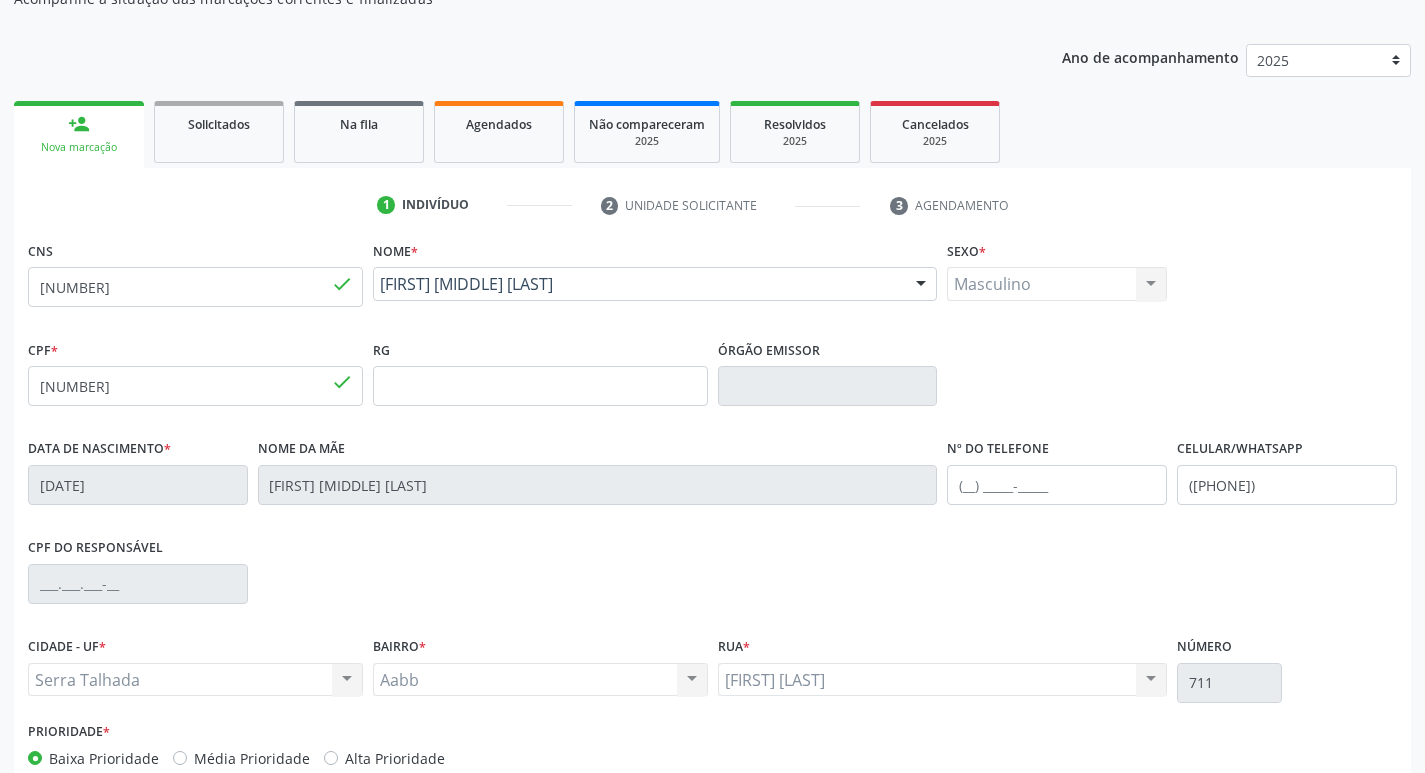 scroll, scrollTop: 200, scrollLeft: 0, axis: vertical 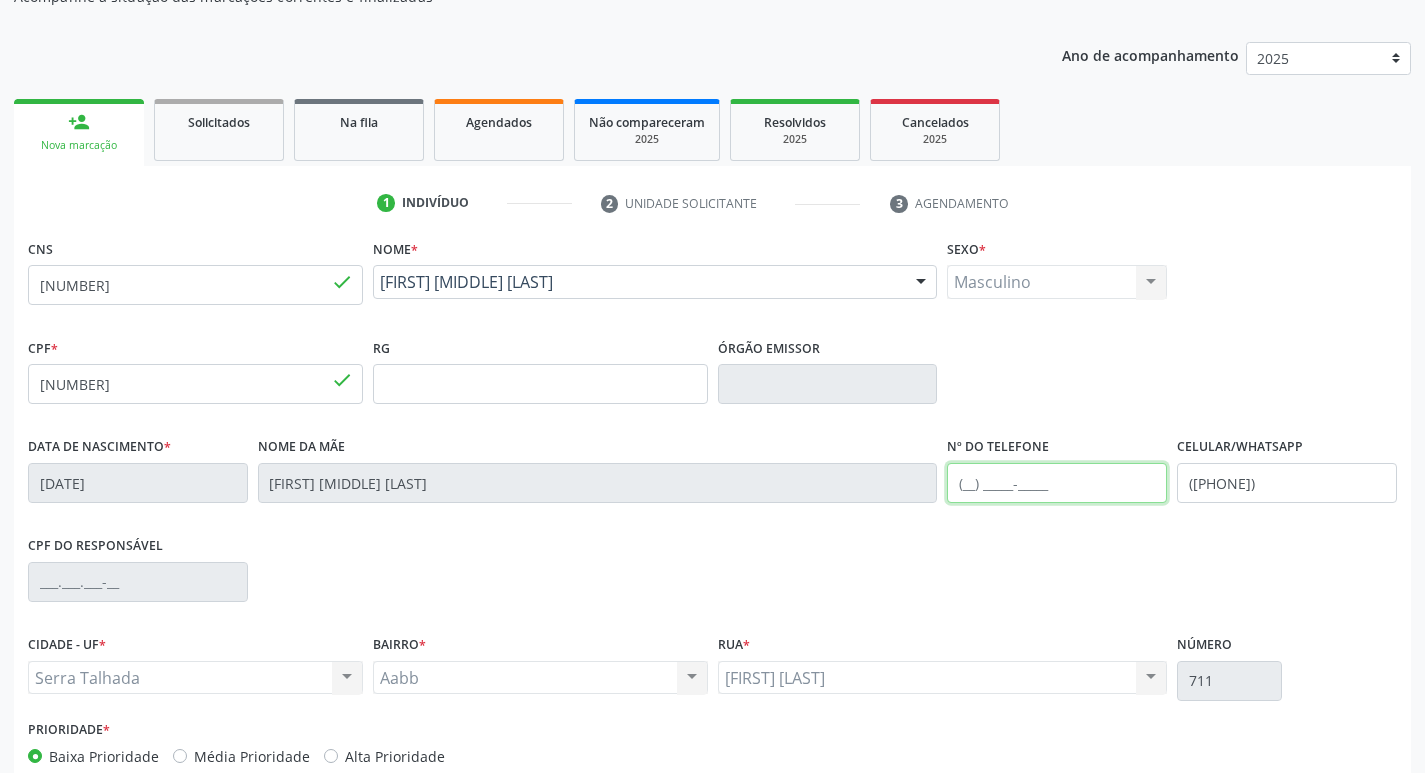 click at bounding box center [1057, 483] 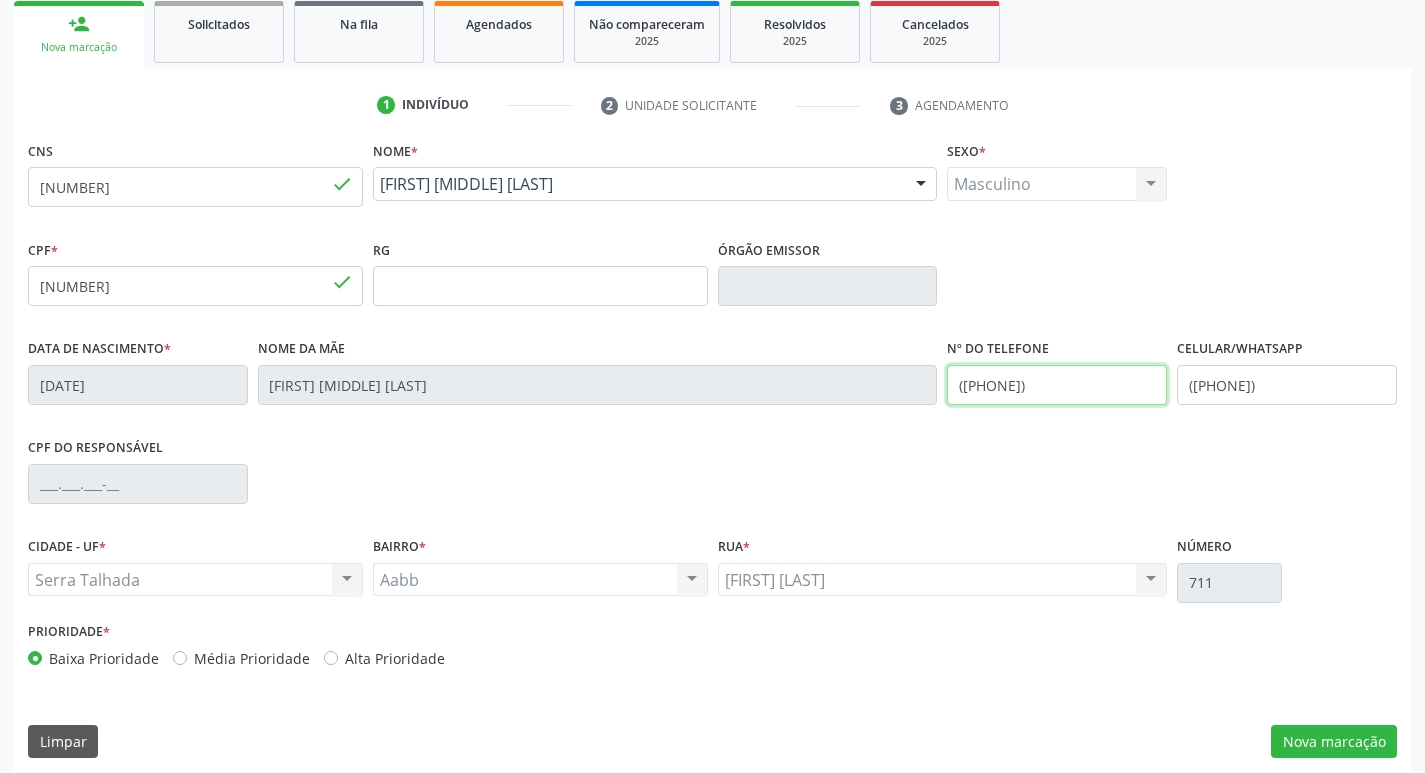 scroll, scrollTop: 311, scrollLeft: 0, axis: vertical 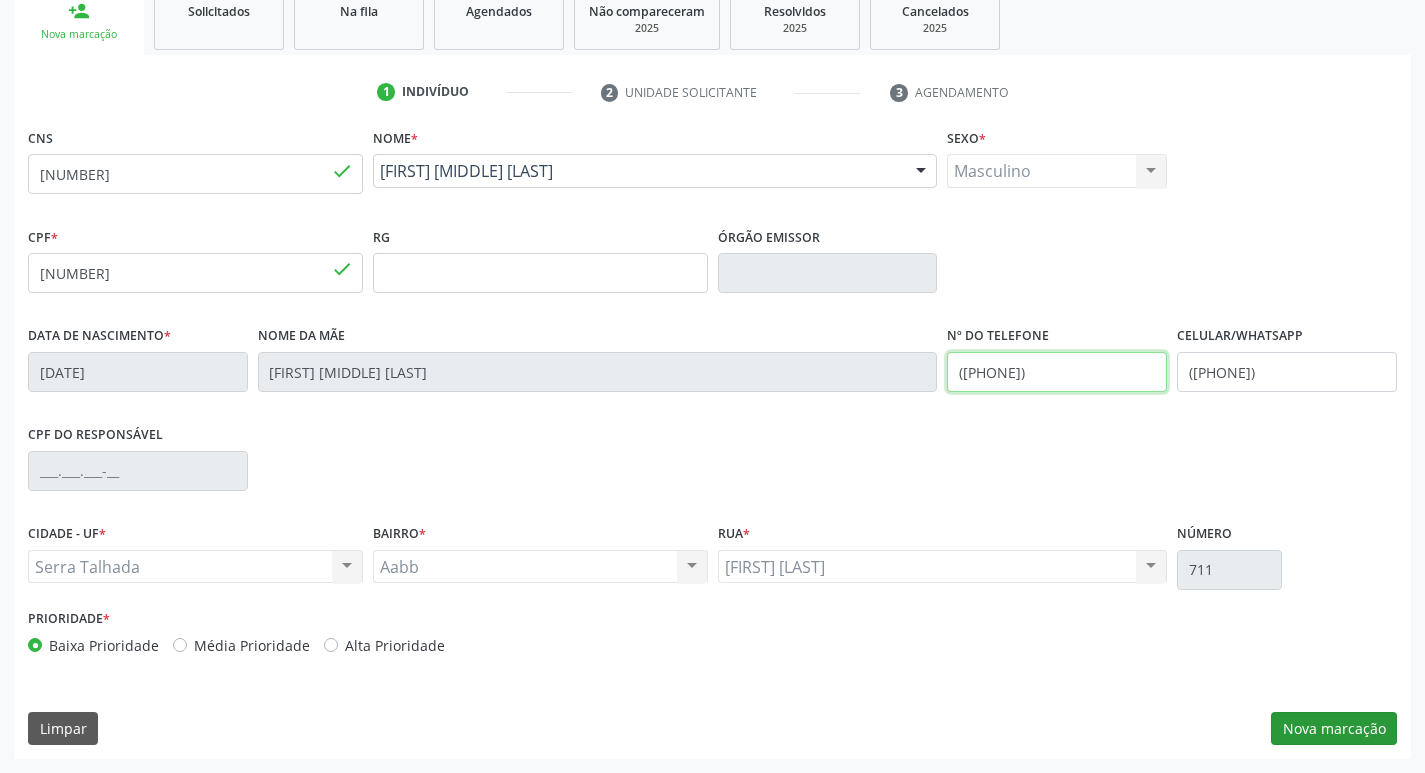 type on "([PHONE])" 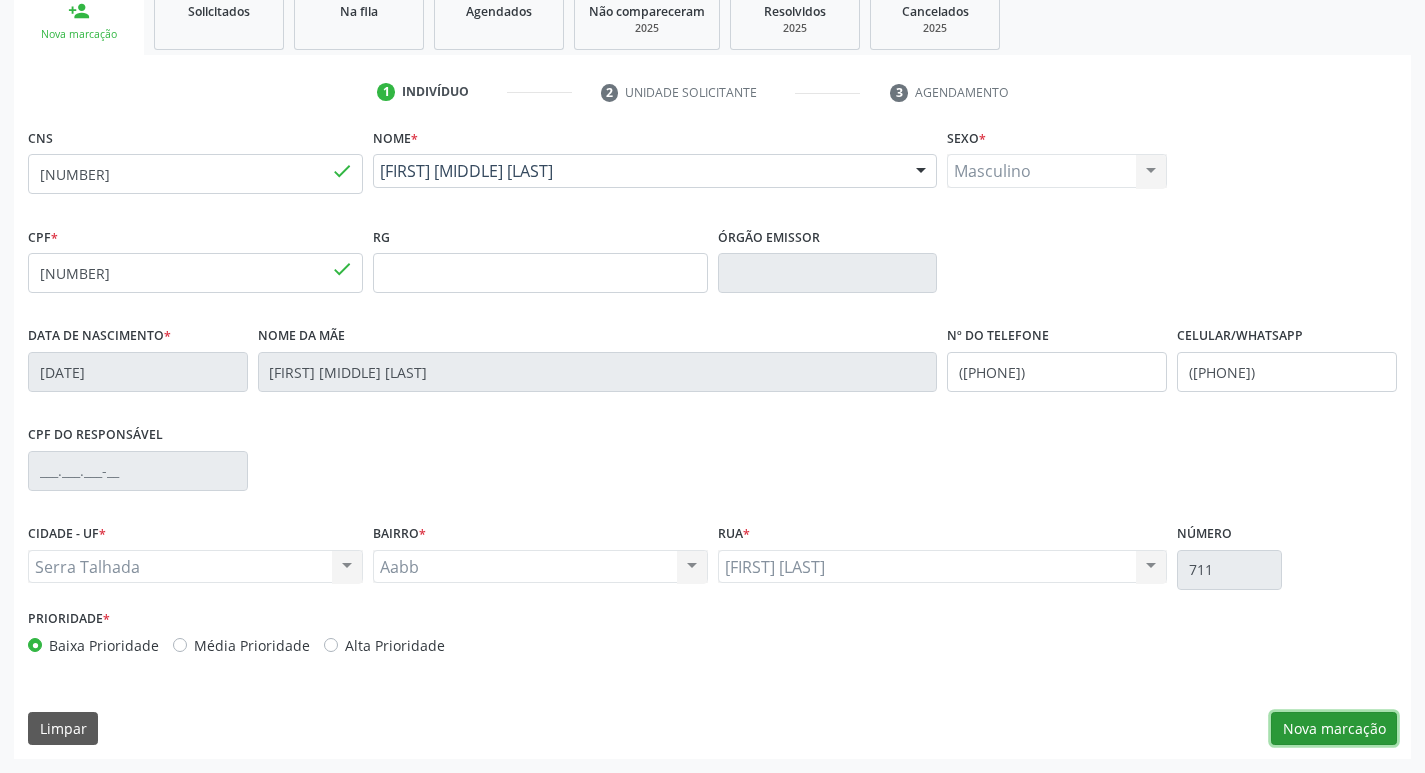 click on "Nova marcação" at bounding box center (1334, 729) 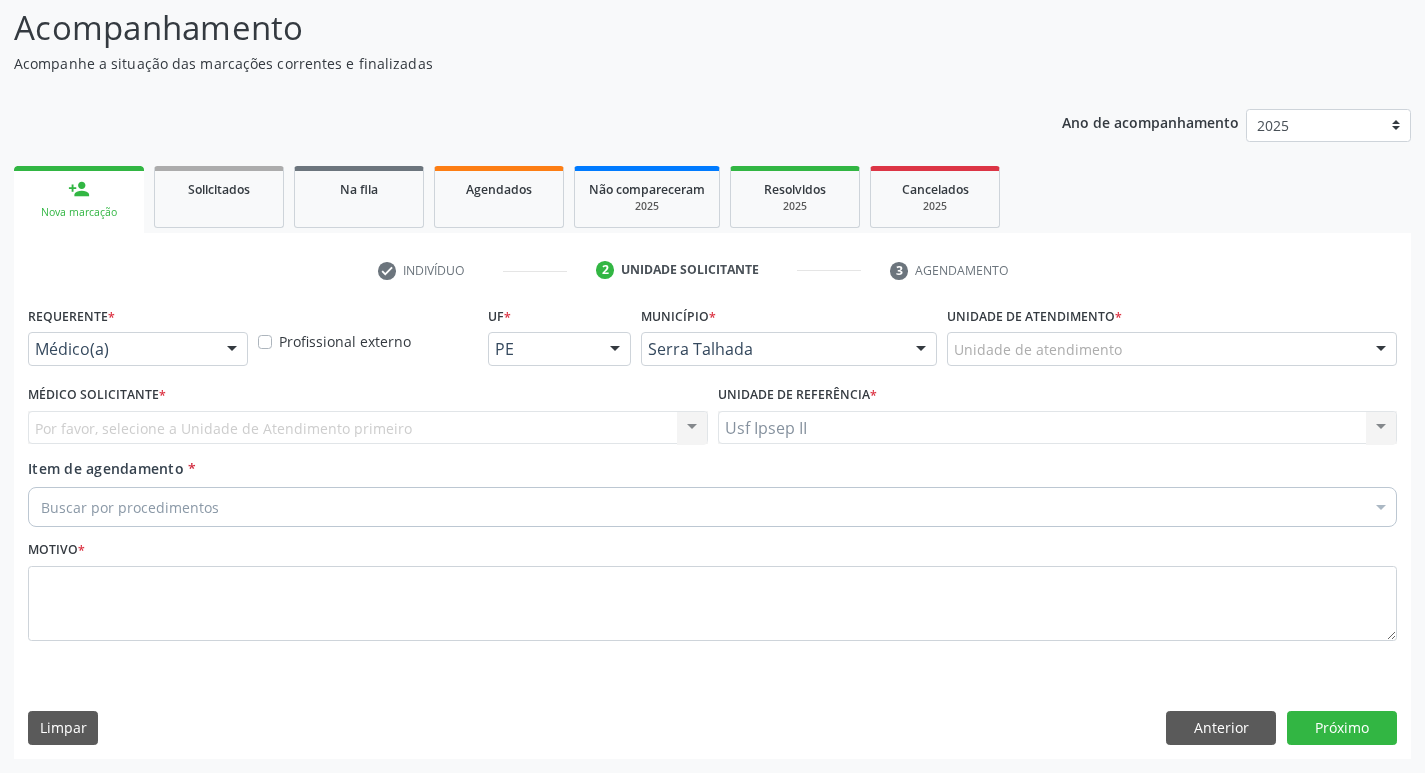 scroll, scrollTop: 133, scrollLeft: 0, axis: vertical 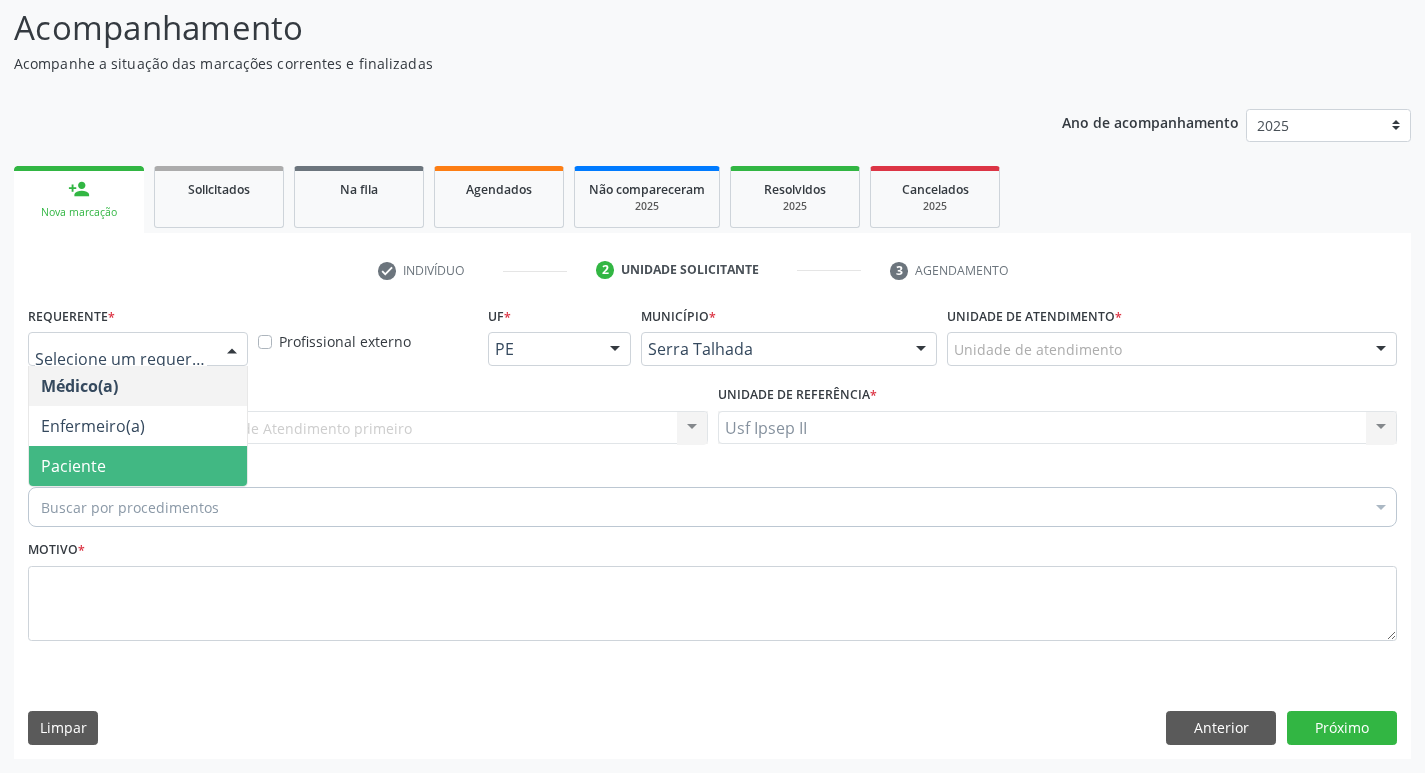 click on "Paciente" at bounding box center [138, 466] 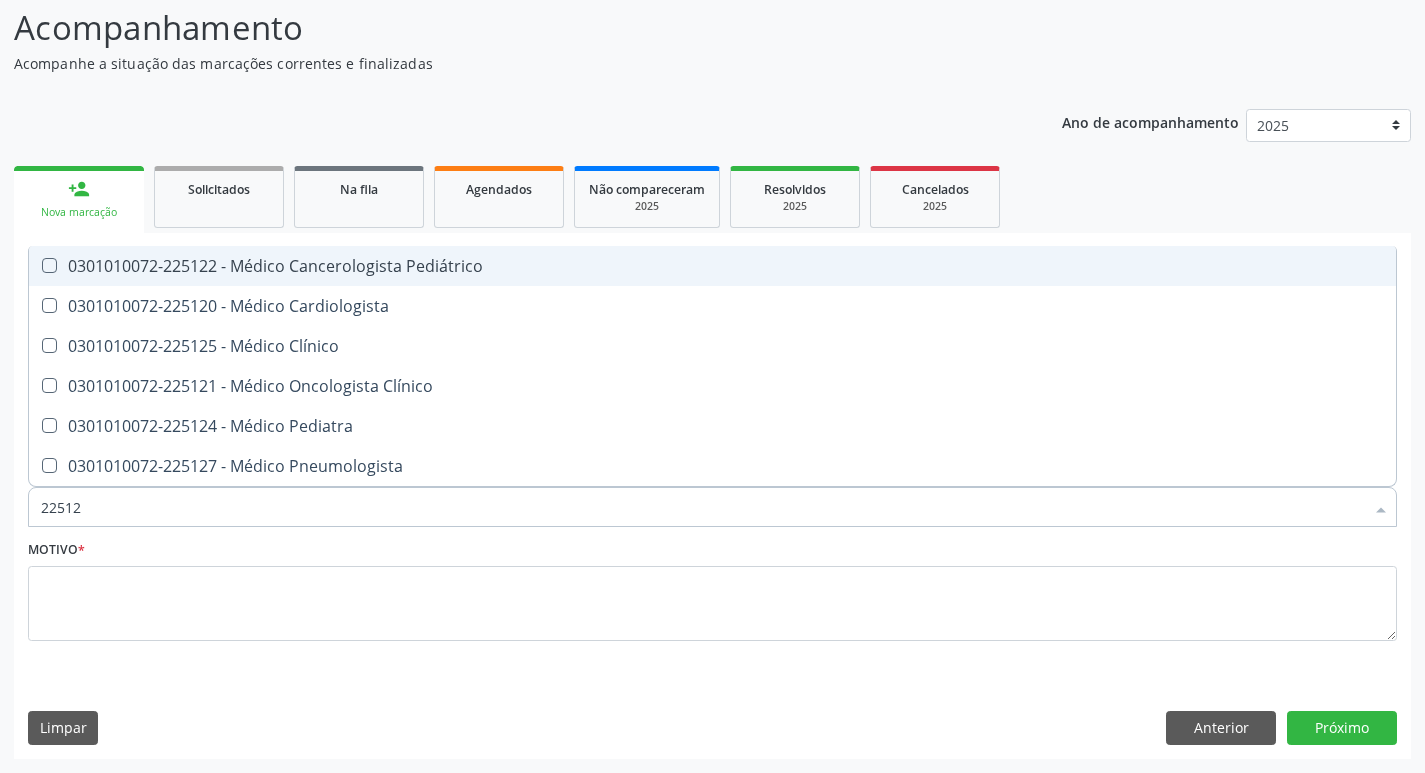 type on "225124" 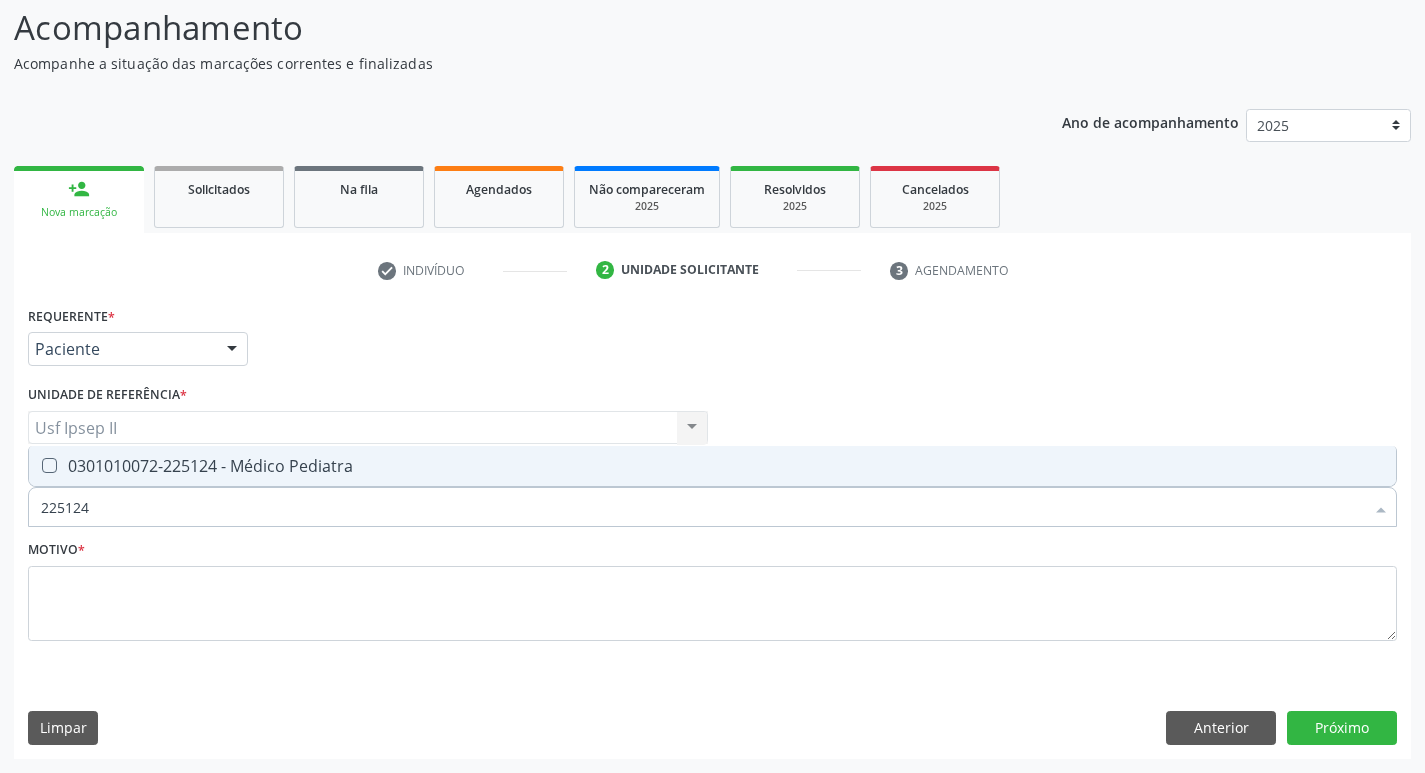 click on "0301010072-225124 - Médico Pediatra" at bounding box center (712, 466) 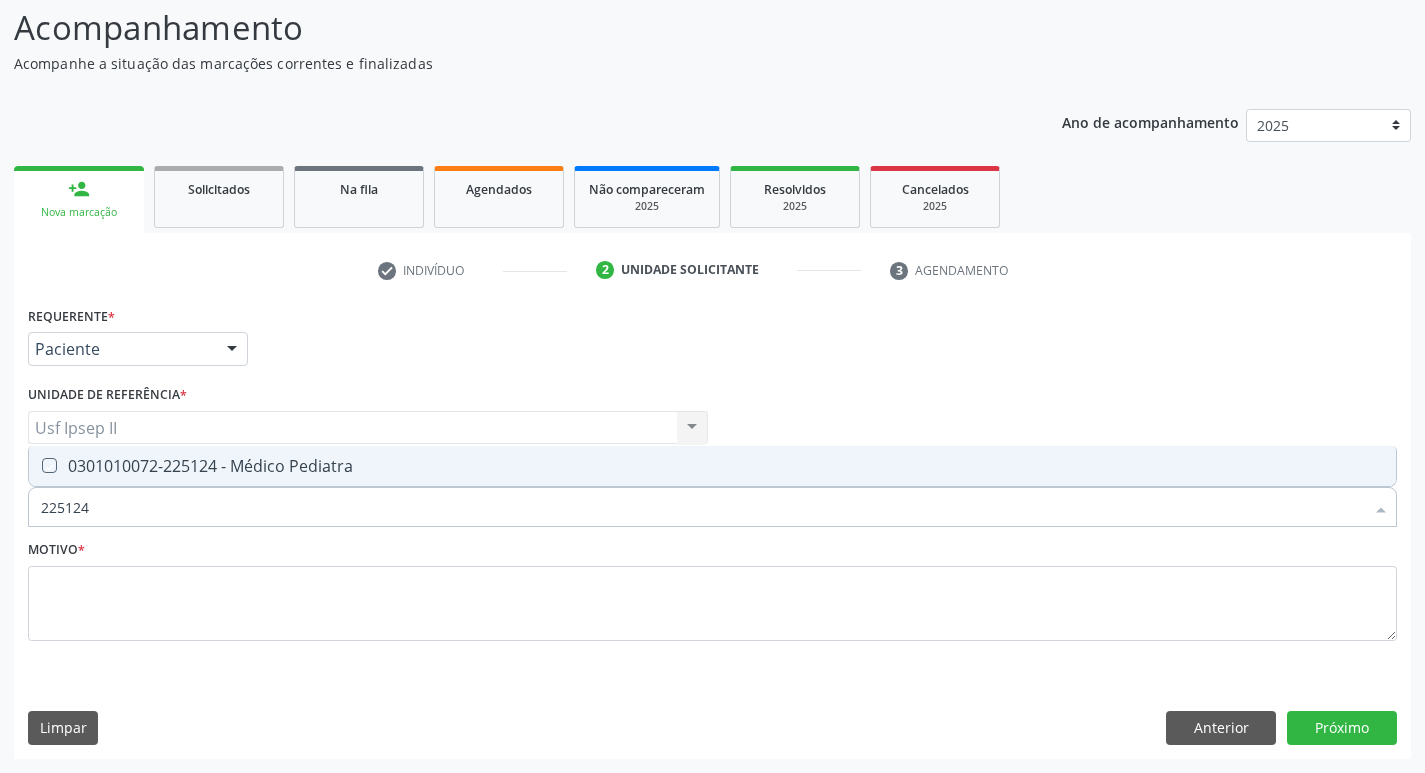 checkbox on "true" 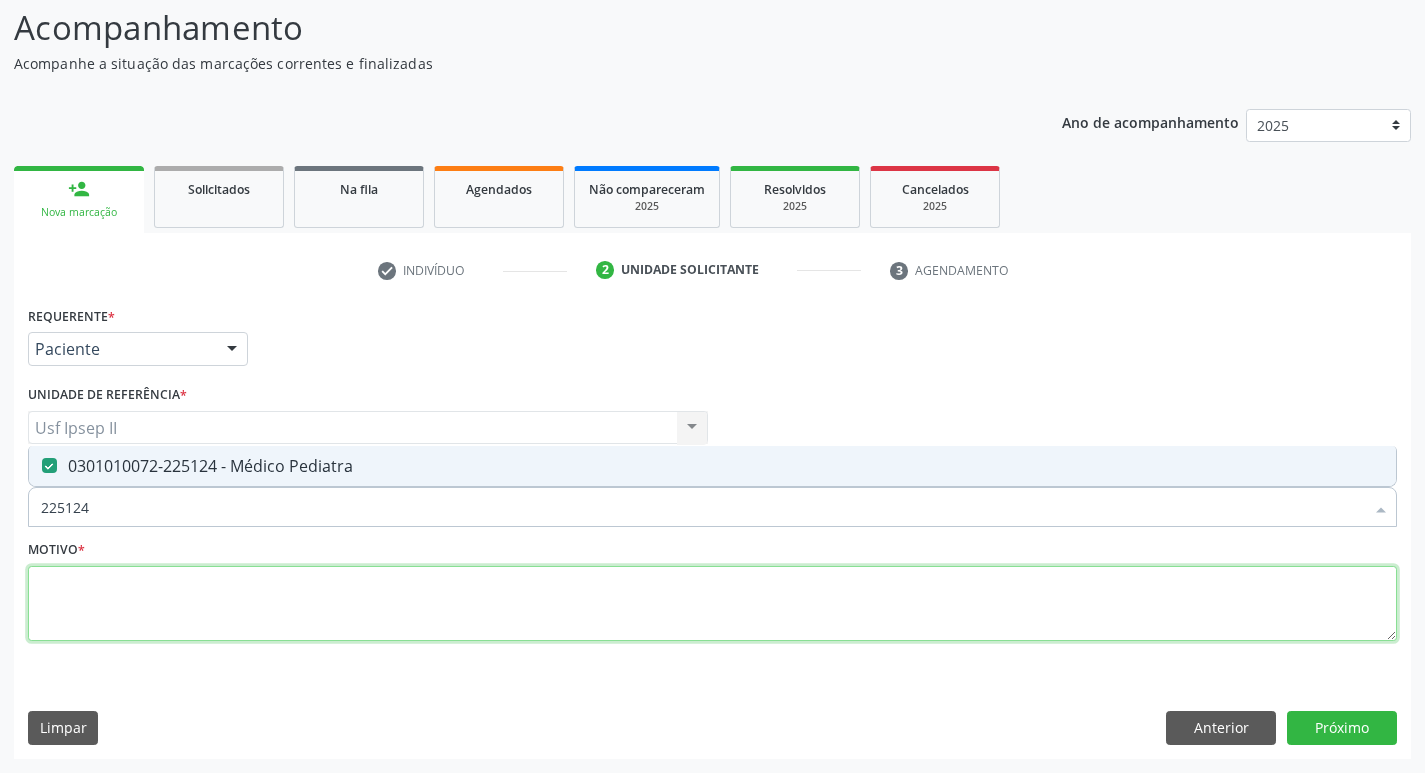 click at bounding box center (712, 604) 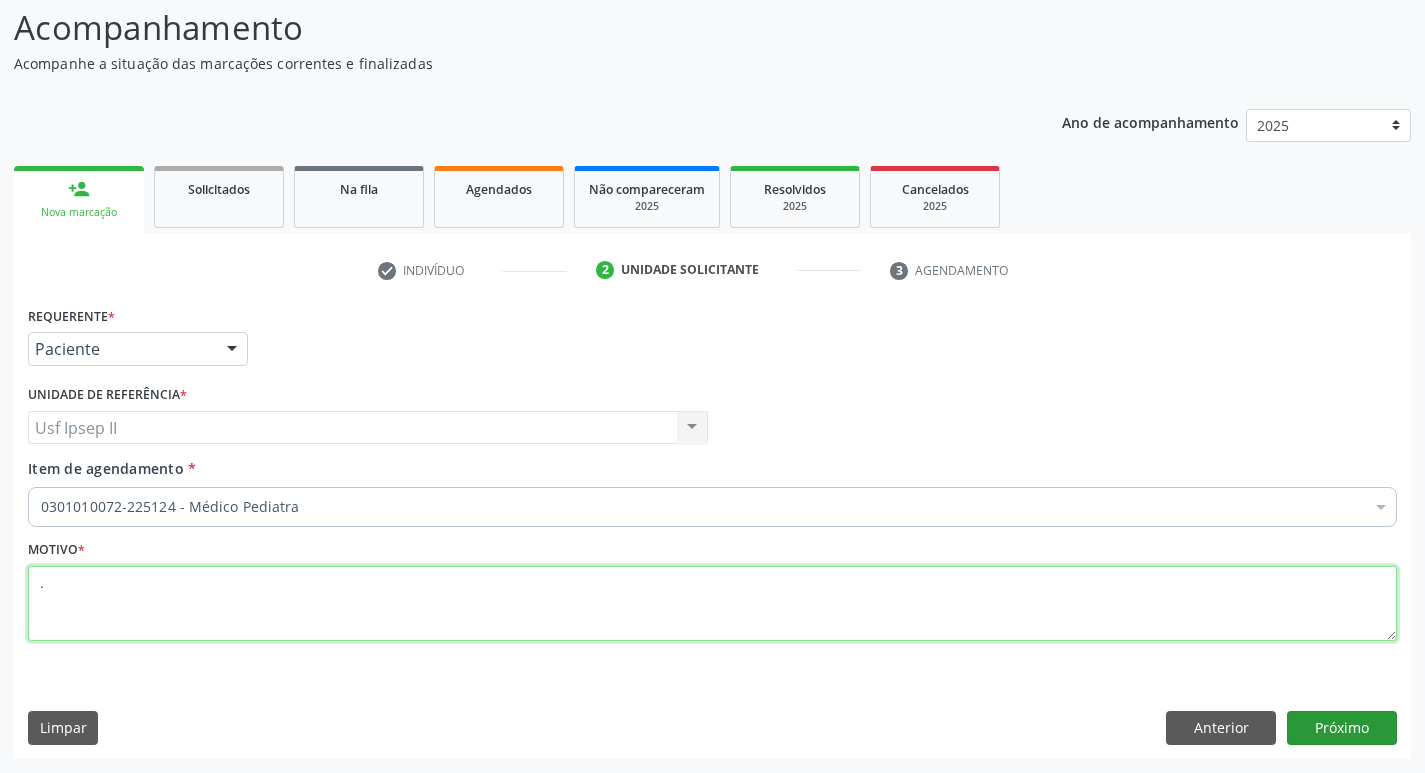 type on "." 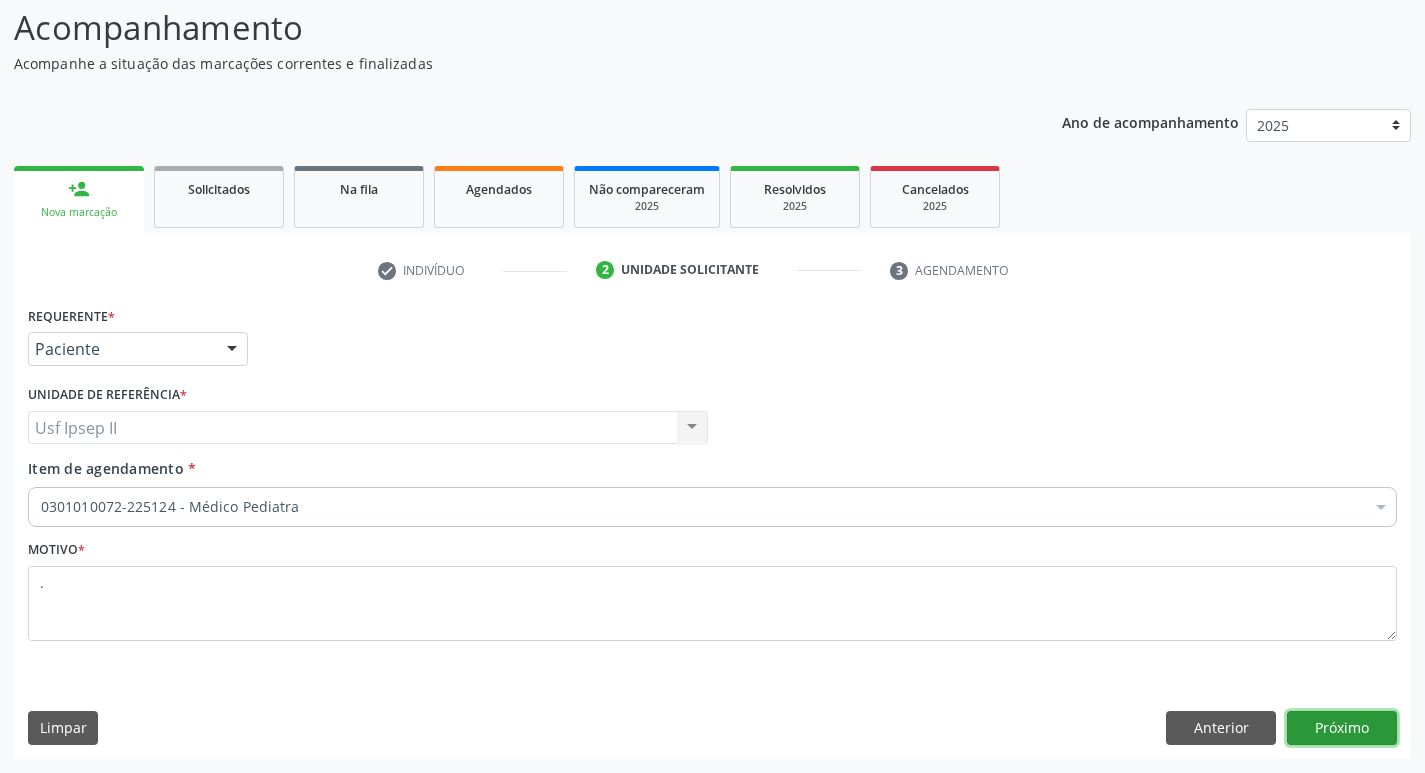 click on "Próximo" at bounding box center [1342, 728] 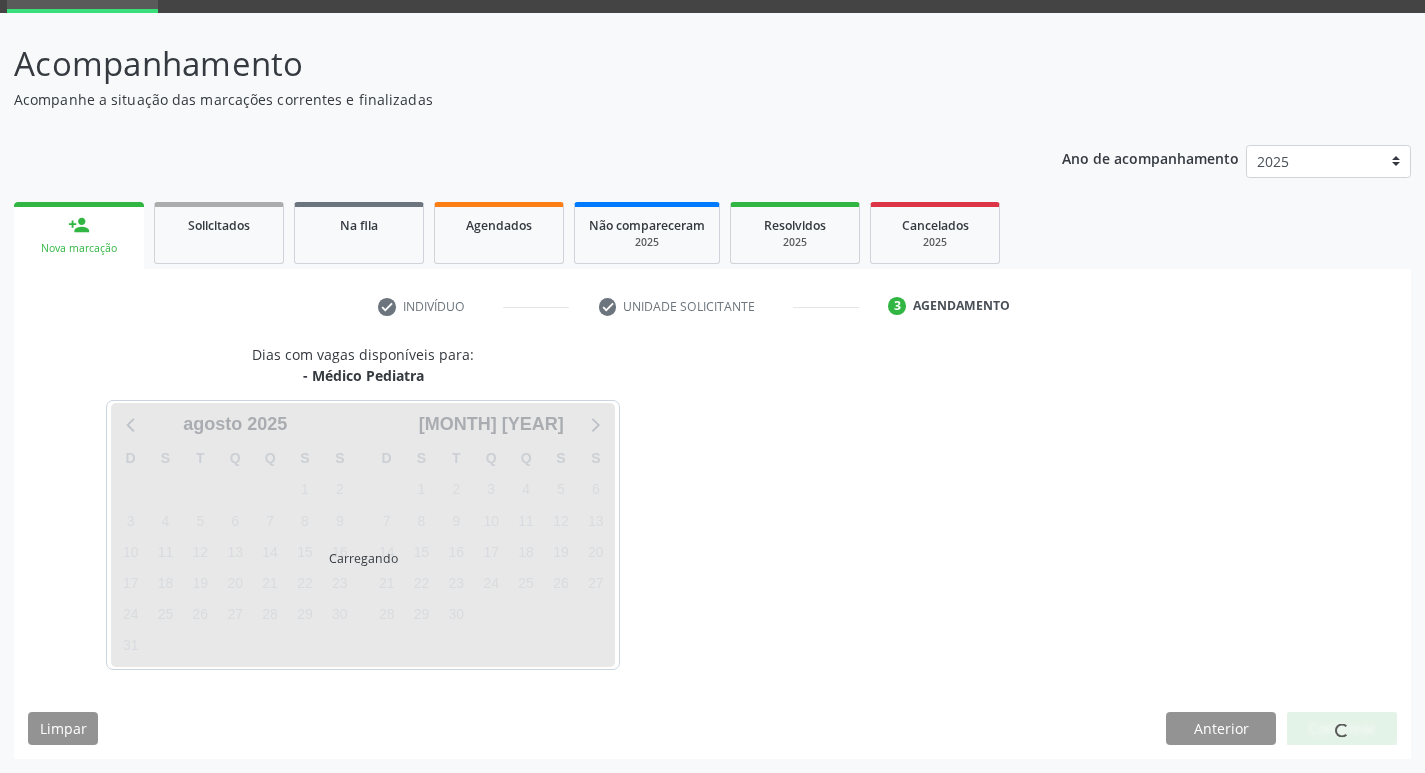 scroll, scrollTop: 97, scrollLeft: 0, axis: vertical 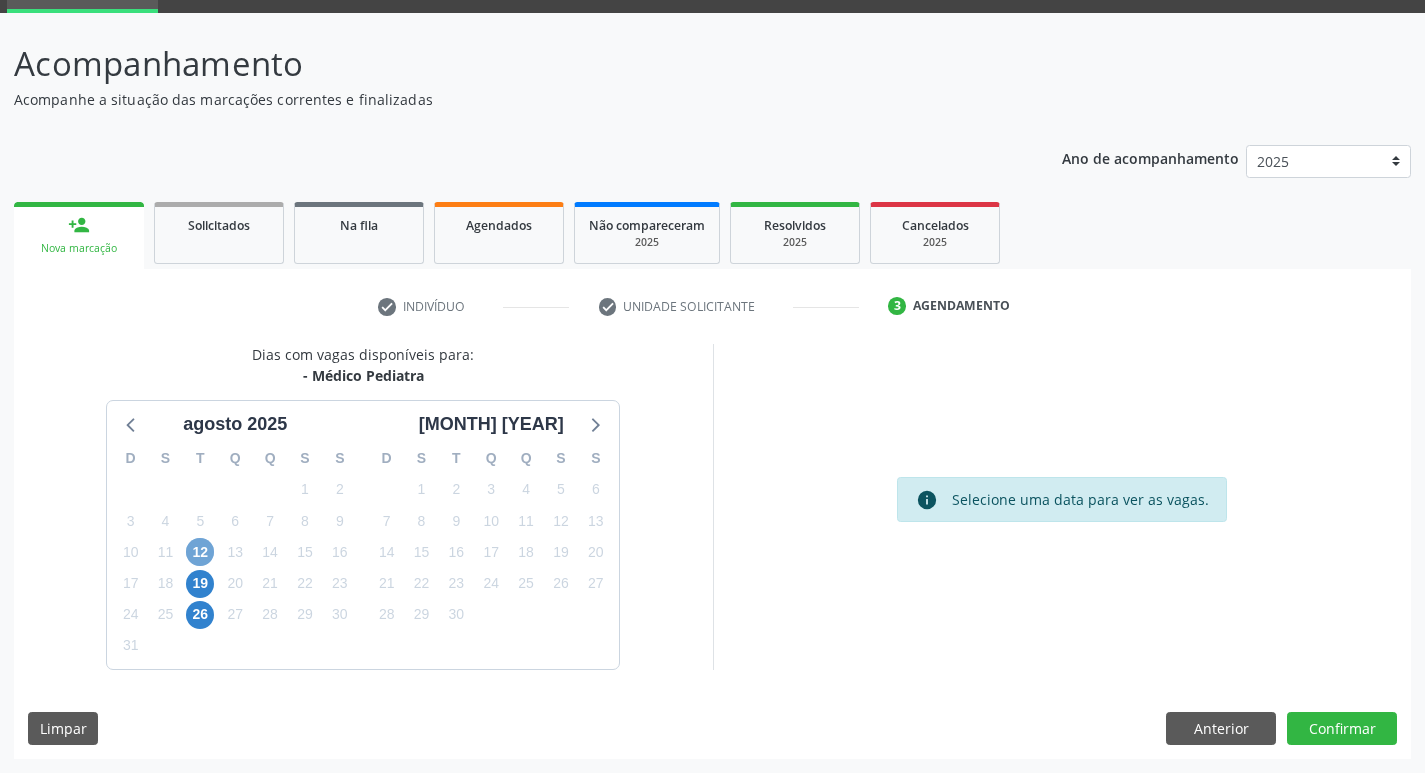 click on "12" at bounding box center [200, 552] 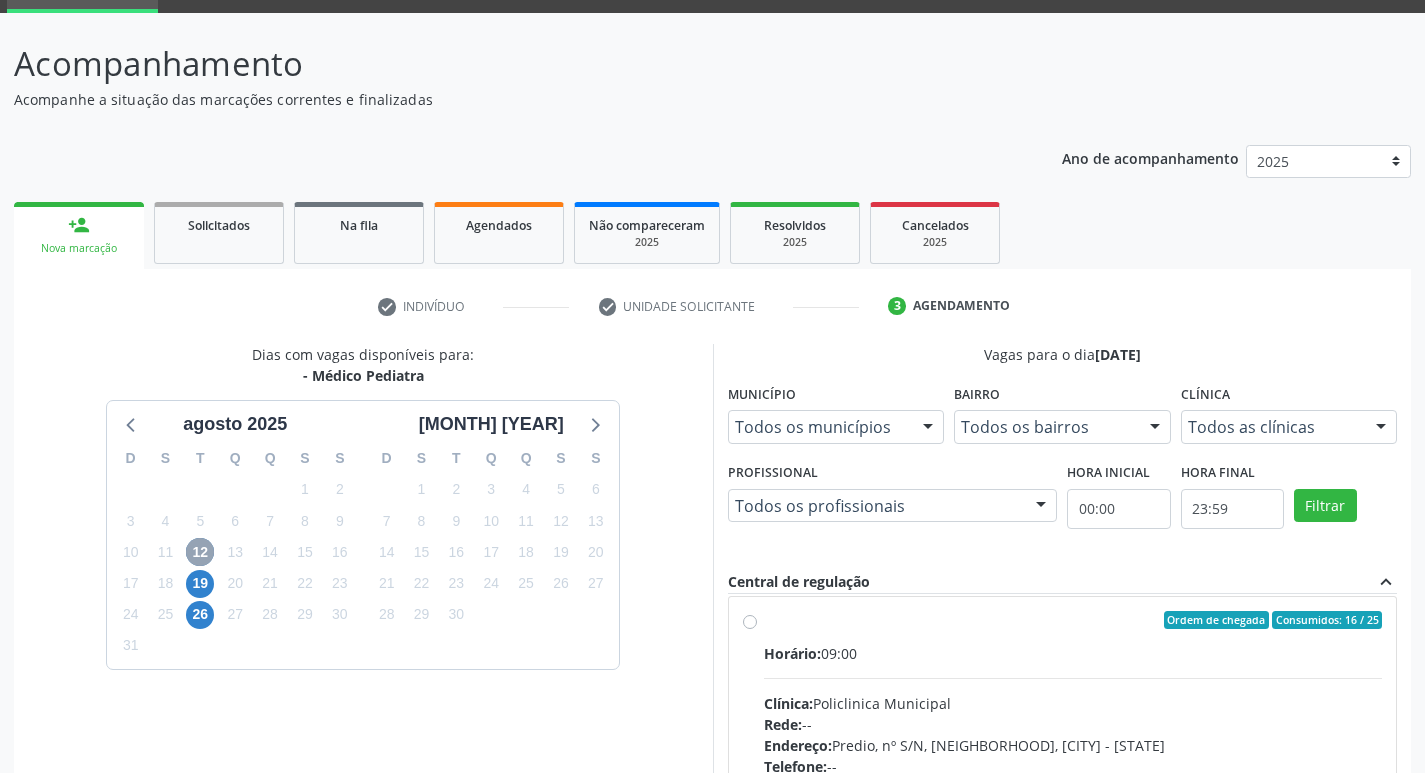 scroll, scrollTop: 0, scrollLeft: 0, axis: both 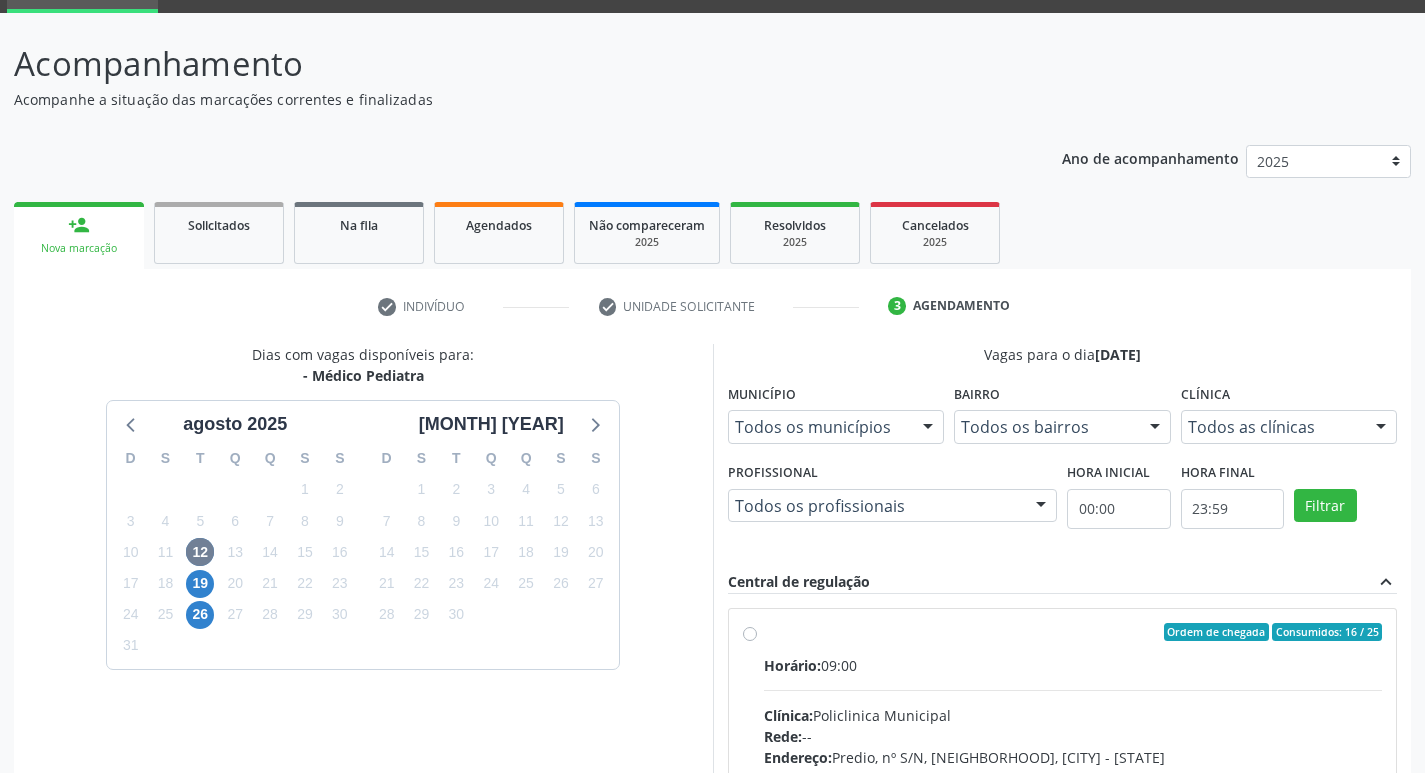 click on "Ordem de chegada
Consumidos: 16 / 25
Horário:   09:00
Clínica:  Policlinica Municipal
Rede:
--
Endereço:   Predio, nº S/N, [NEIGHBORHOOD], [CITY] - [STATE]
Telefone:   [PHONE]
Profissional:
--
Informações adicionais sobre o atendimento
Idade de atendimento:
Sem restrição
Gênero(s) atendido(s):
Sem restrição
Informações adicionais:
--" at bounding box center [1073, 776] 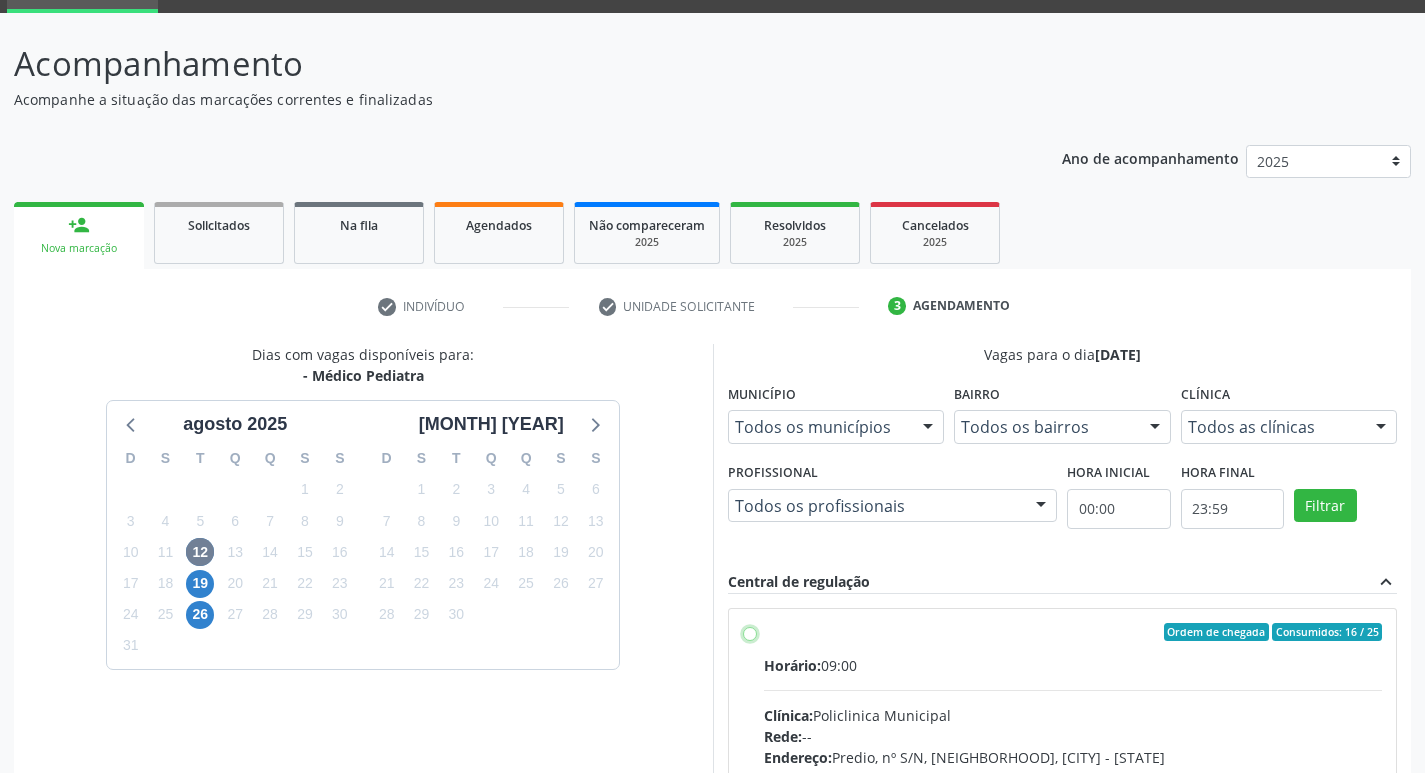 click on "Ordem de chegada
Consumidos: 16 / 25
Horário:   09:00
Clínica:  Policlinica Municipal
Rede:
--
Endereço:   Predio, nº S/N, [NEIGHBORHOOD], [CITY] - [STATE]
Telefone:   [PHONE]
Profissional:
--
Informações adicionais sobre o atendimento
Idade de atendimento:
Sem restrição
Gênero(s) atendido(s):
Sem restrição
Informações adicionais:
--" at bounding box center (750, 632) 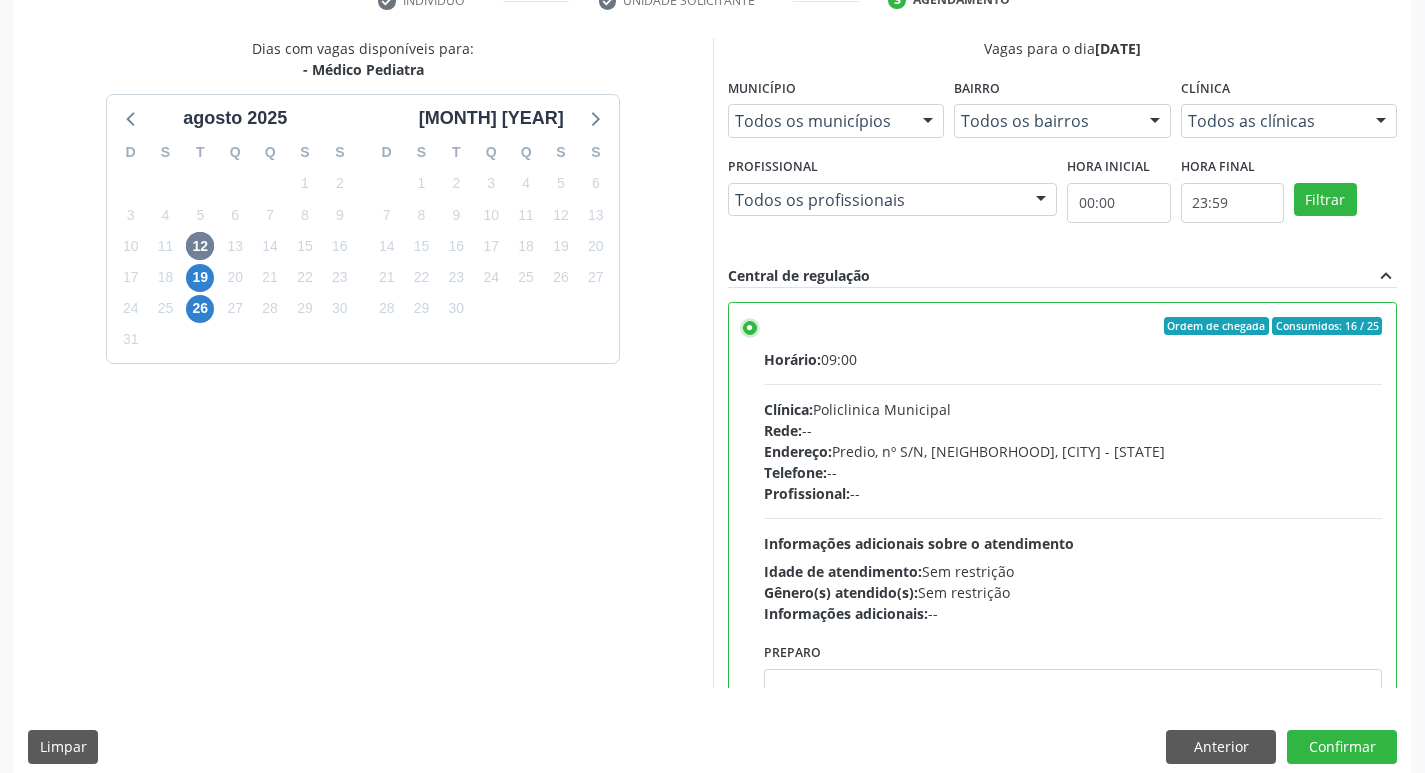 scroll, scrollTop: 422, scrollLeft: 0, axis: vertical 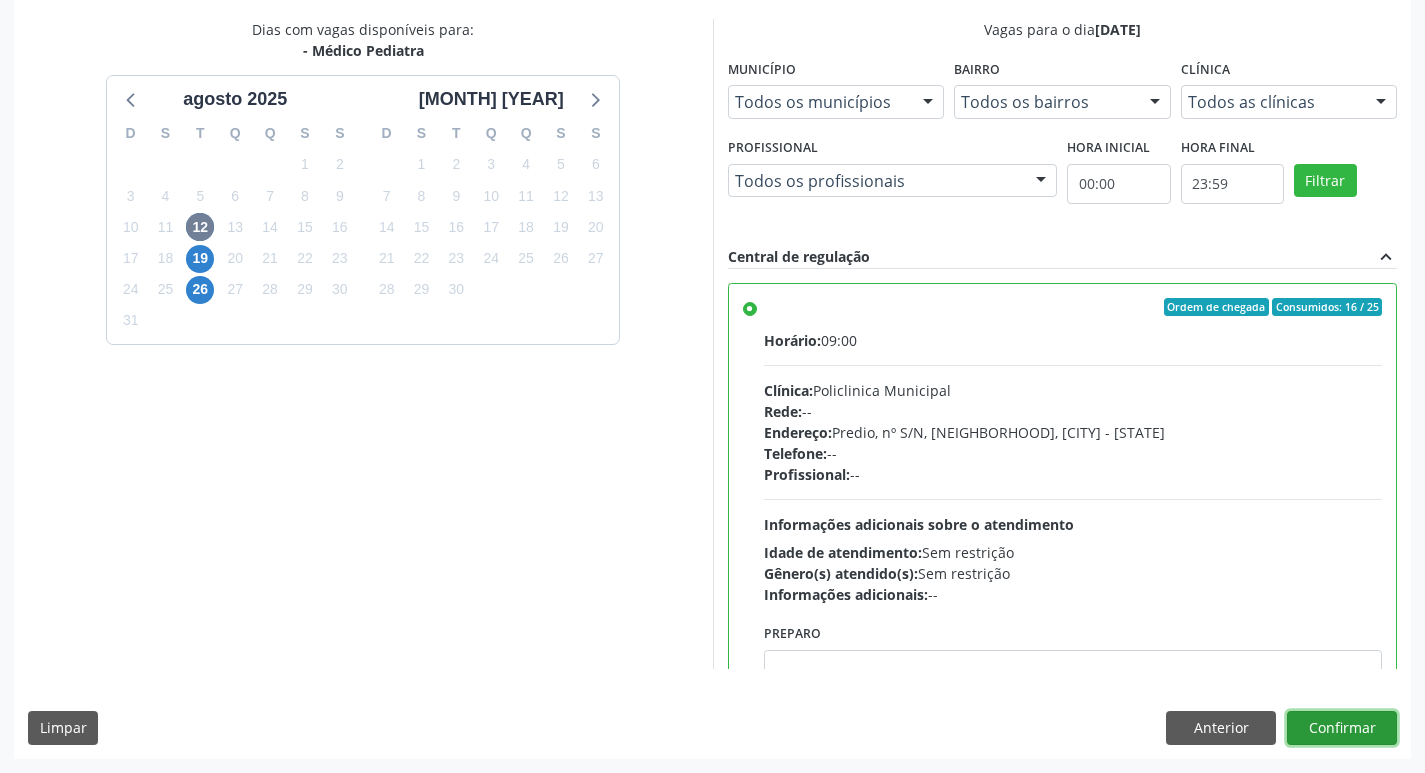 click on "Confirmar" at bounding box center (1342, 728) 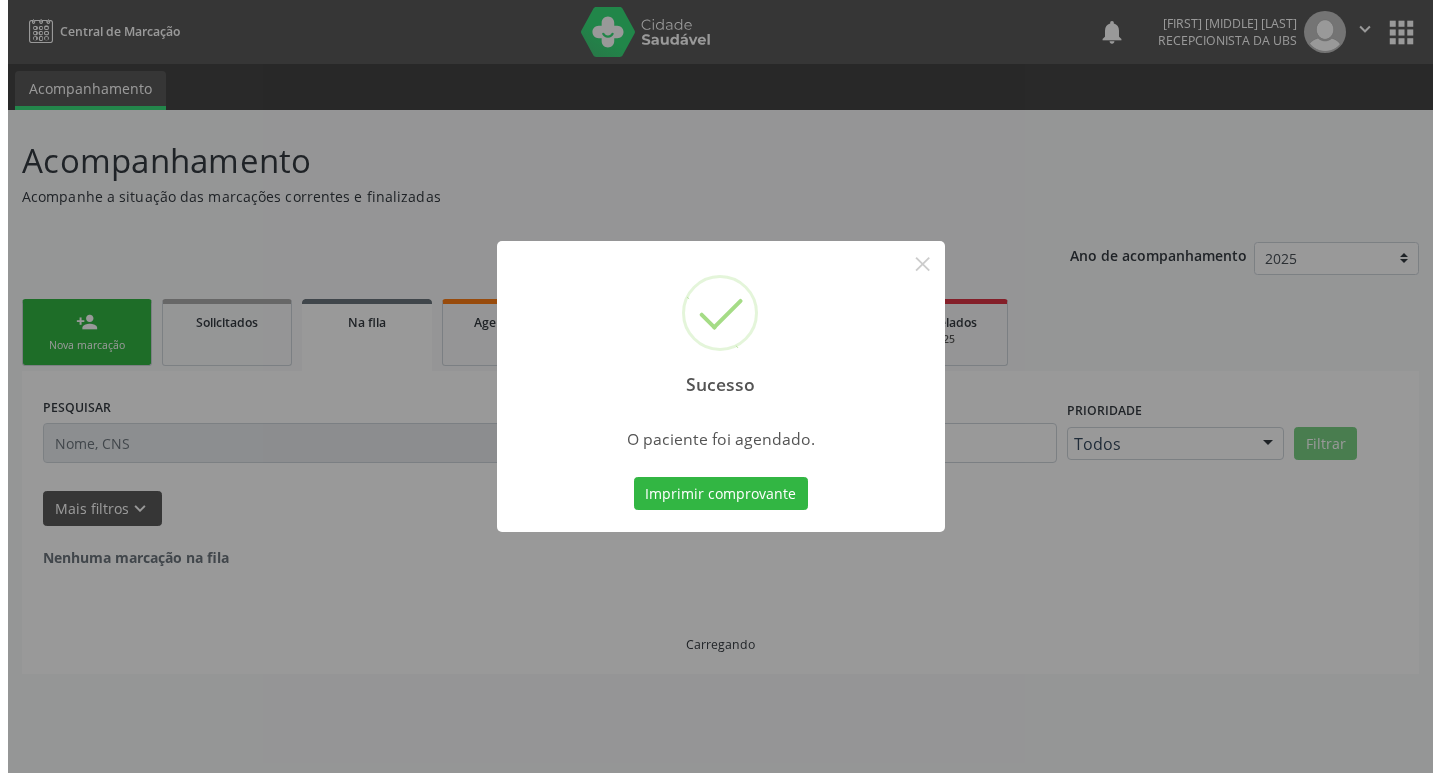 scroll, scrollTop: 0, scrollLeft: 0, axis: both 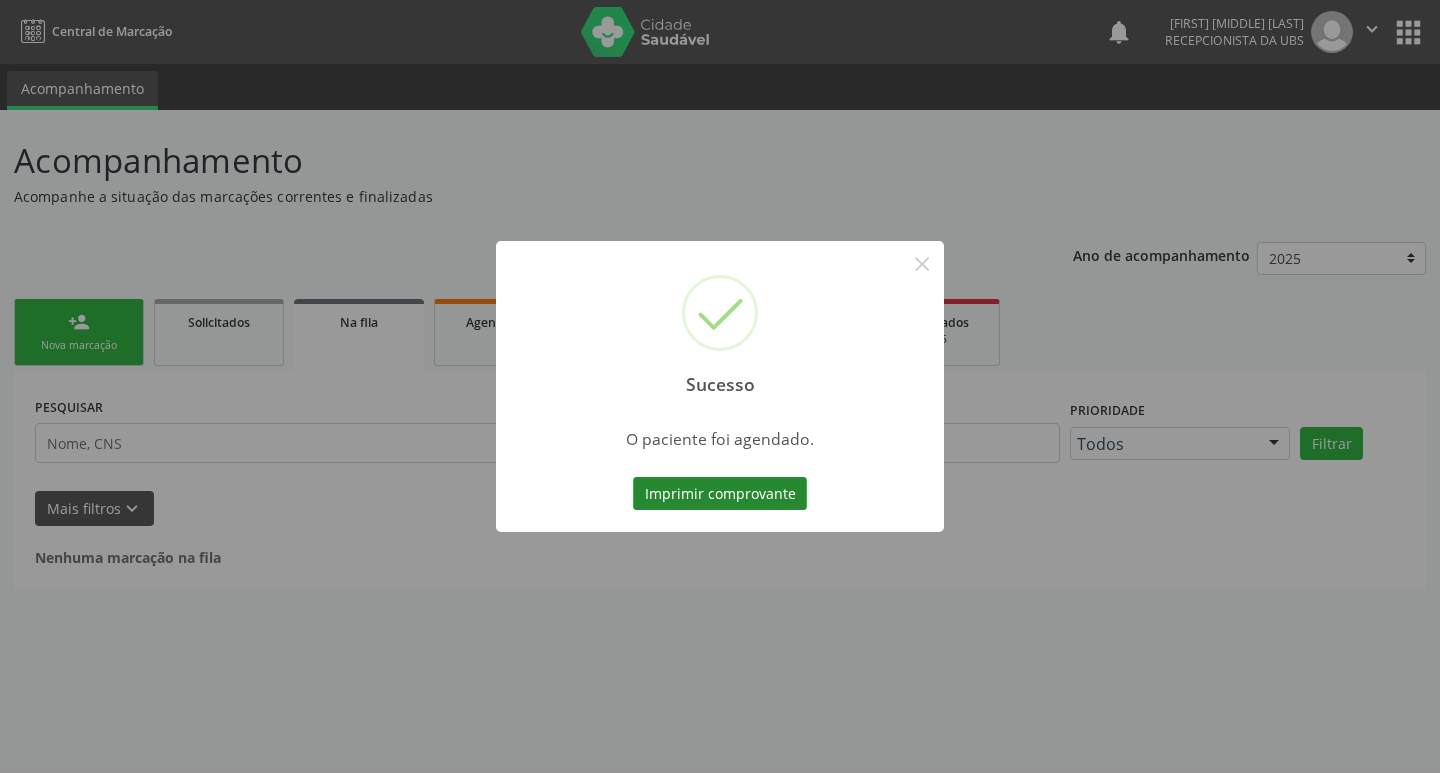 click on "Imprimir comprovante" at bounding box center [720, 494] 